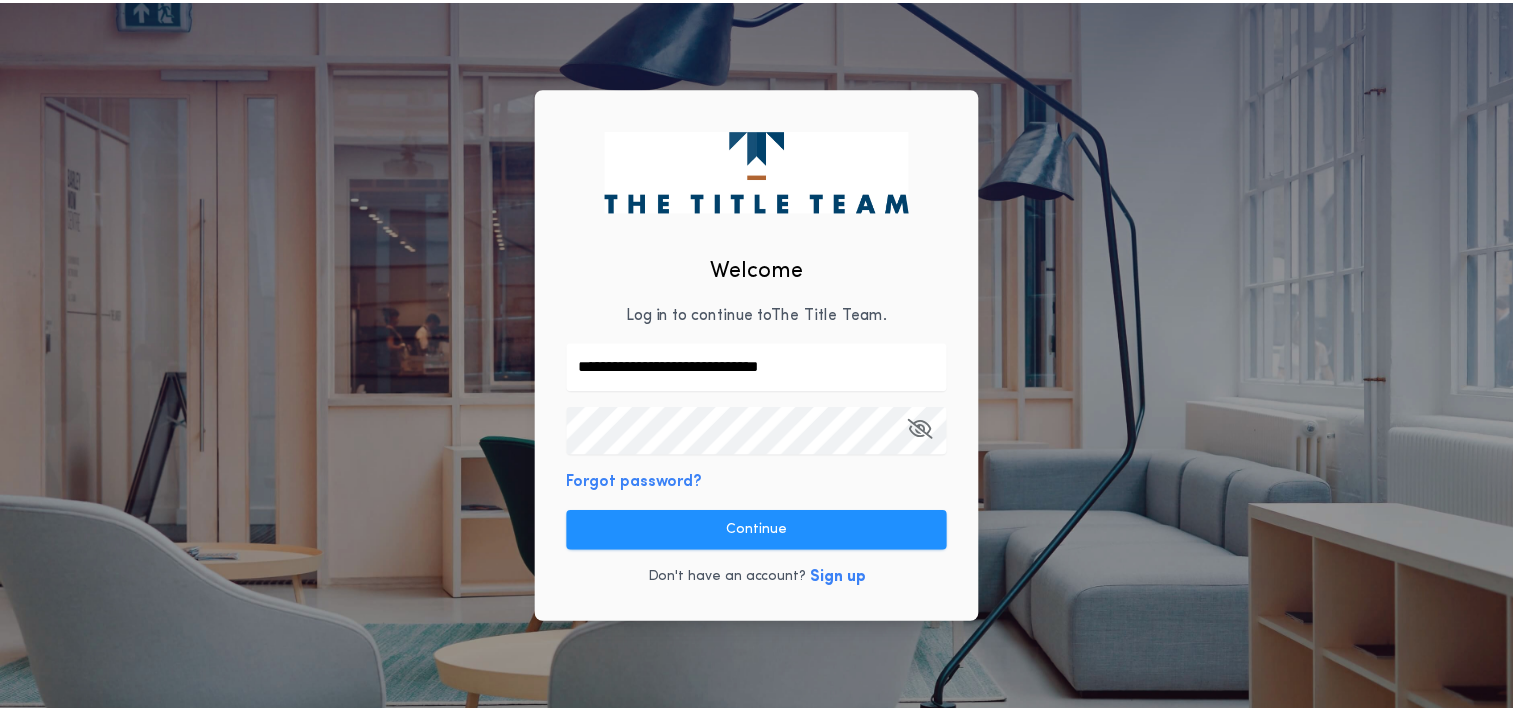 scroll, scrollTop: 0, scrollLeft: 0, axis: both 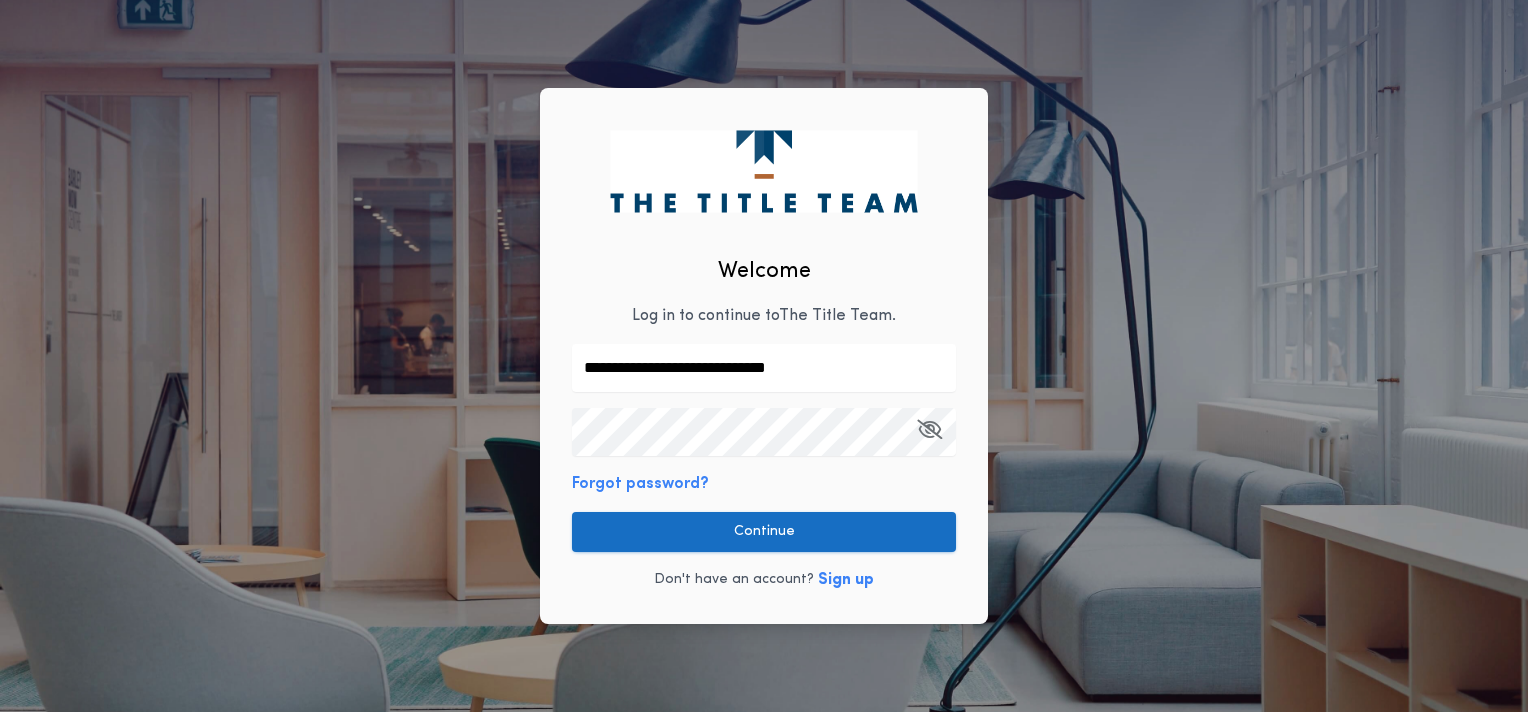 click on "Continue" at bounding box center [764, 532] 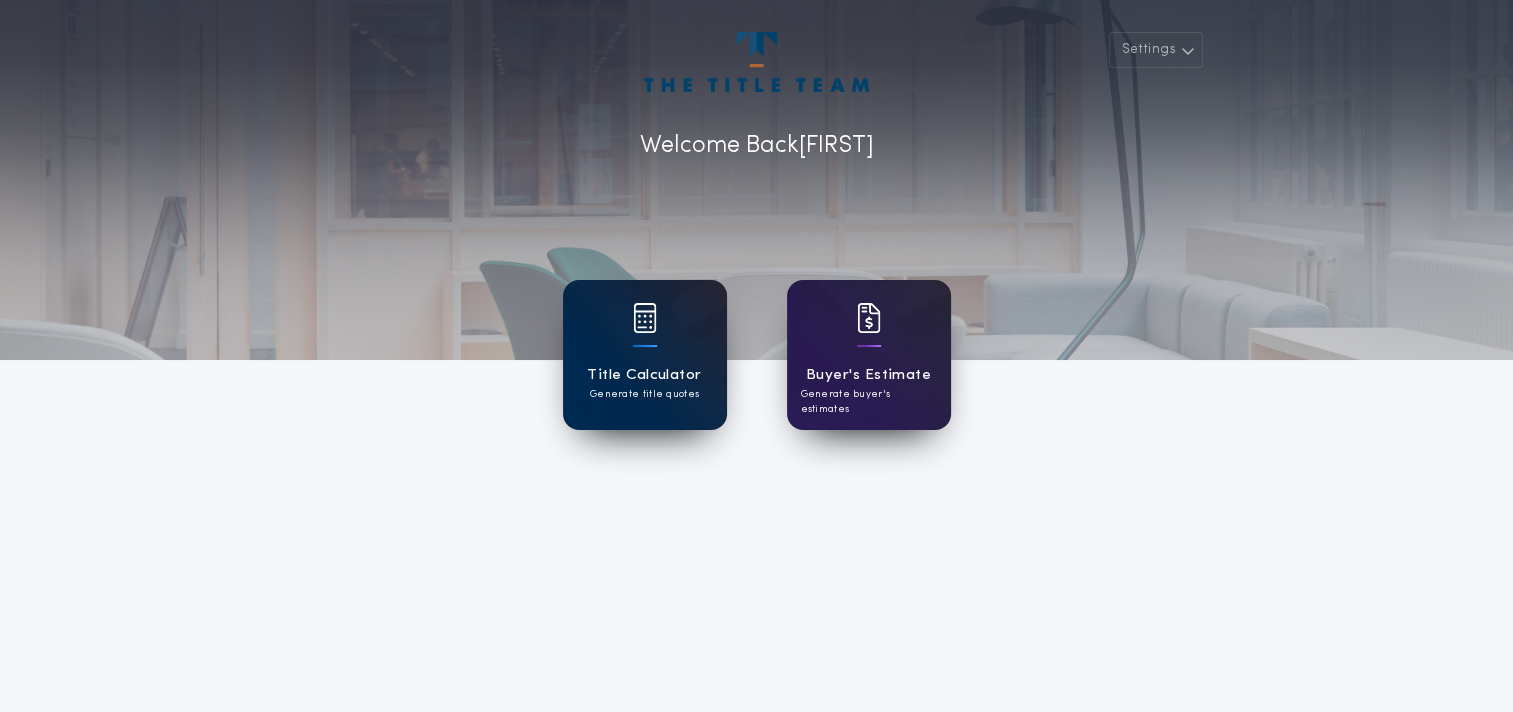click on "Title Calculator Generate title quotes" at bounding box center [645, 355] 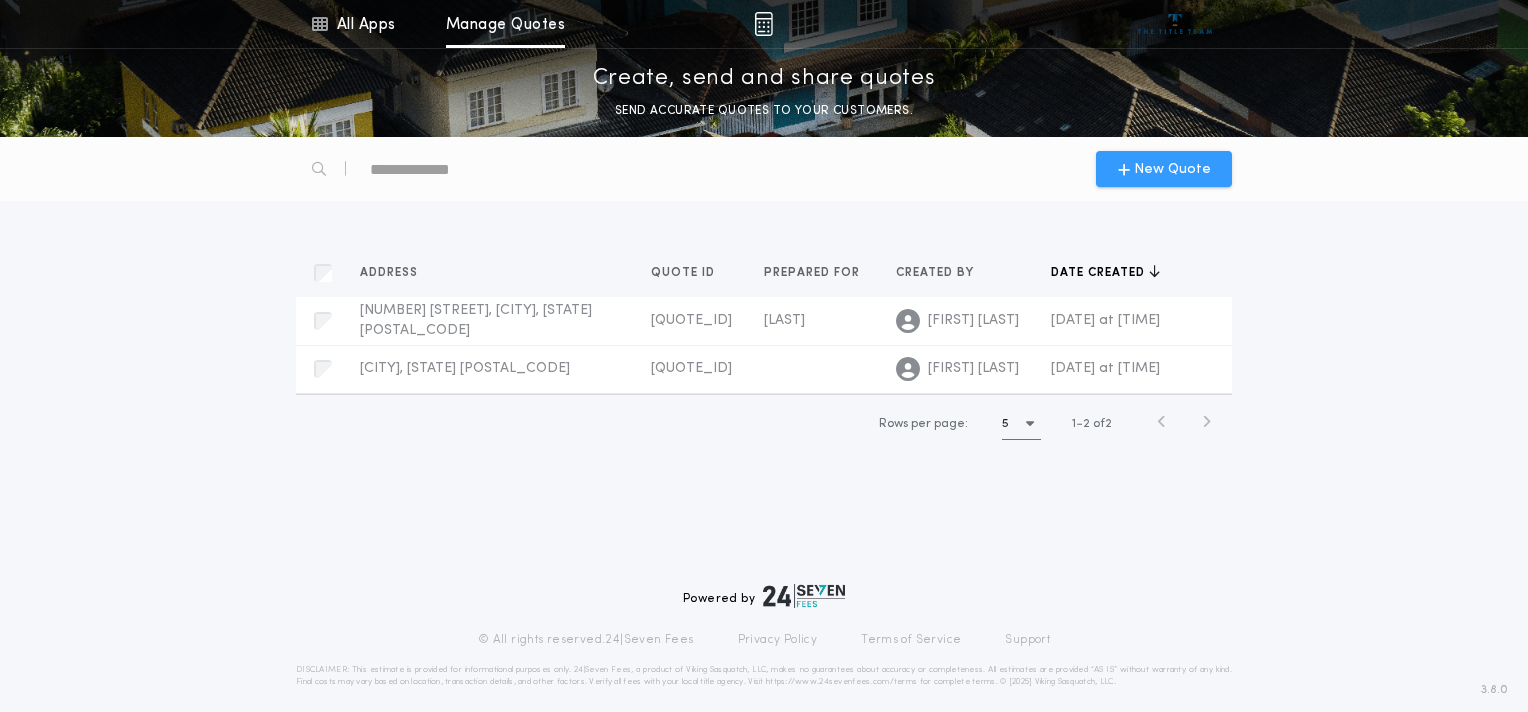 click on "New Quote" at bounding box center [1172, 169] 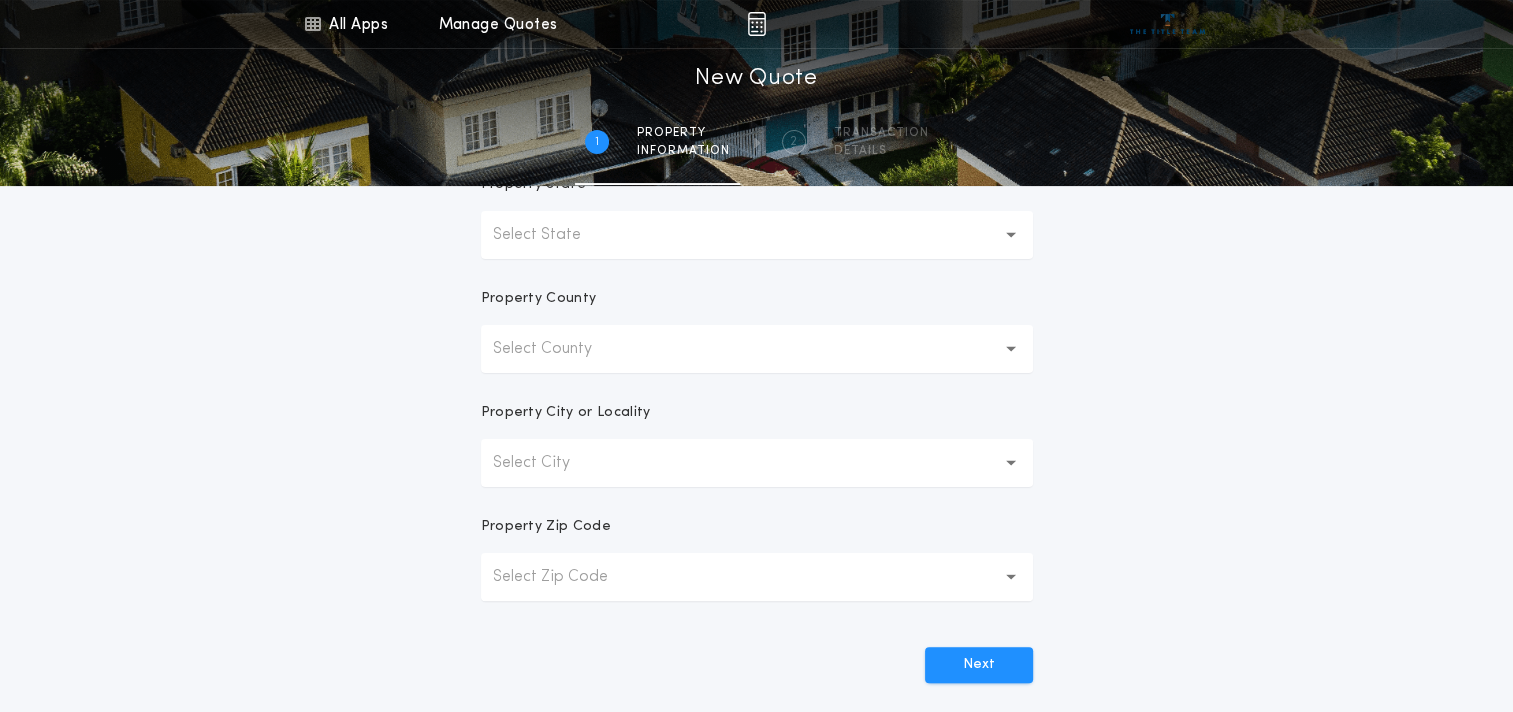 scroll, scrollTop: 400, scrollLeft: 0, axis: vertical 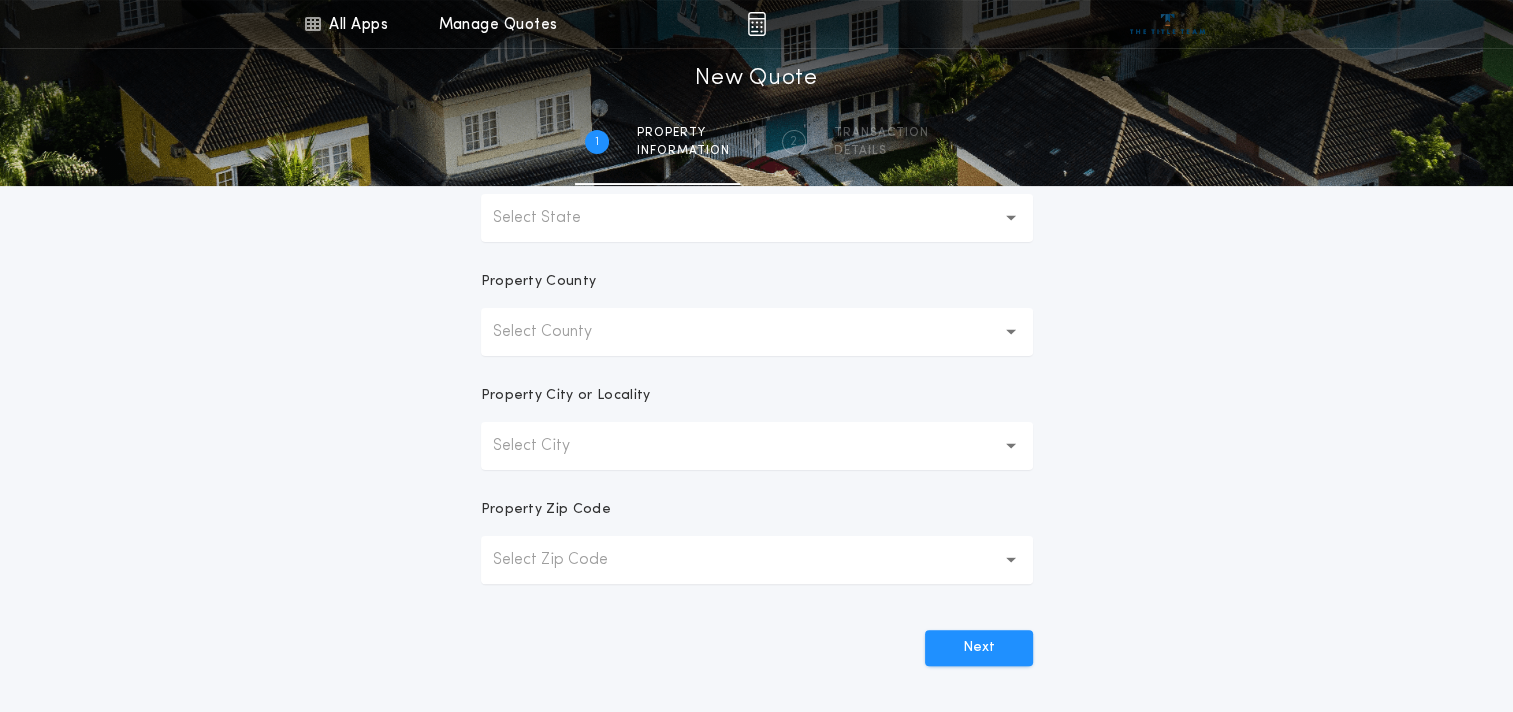 click on "Select County" at bounding box center (558, 332) 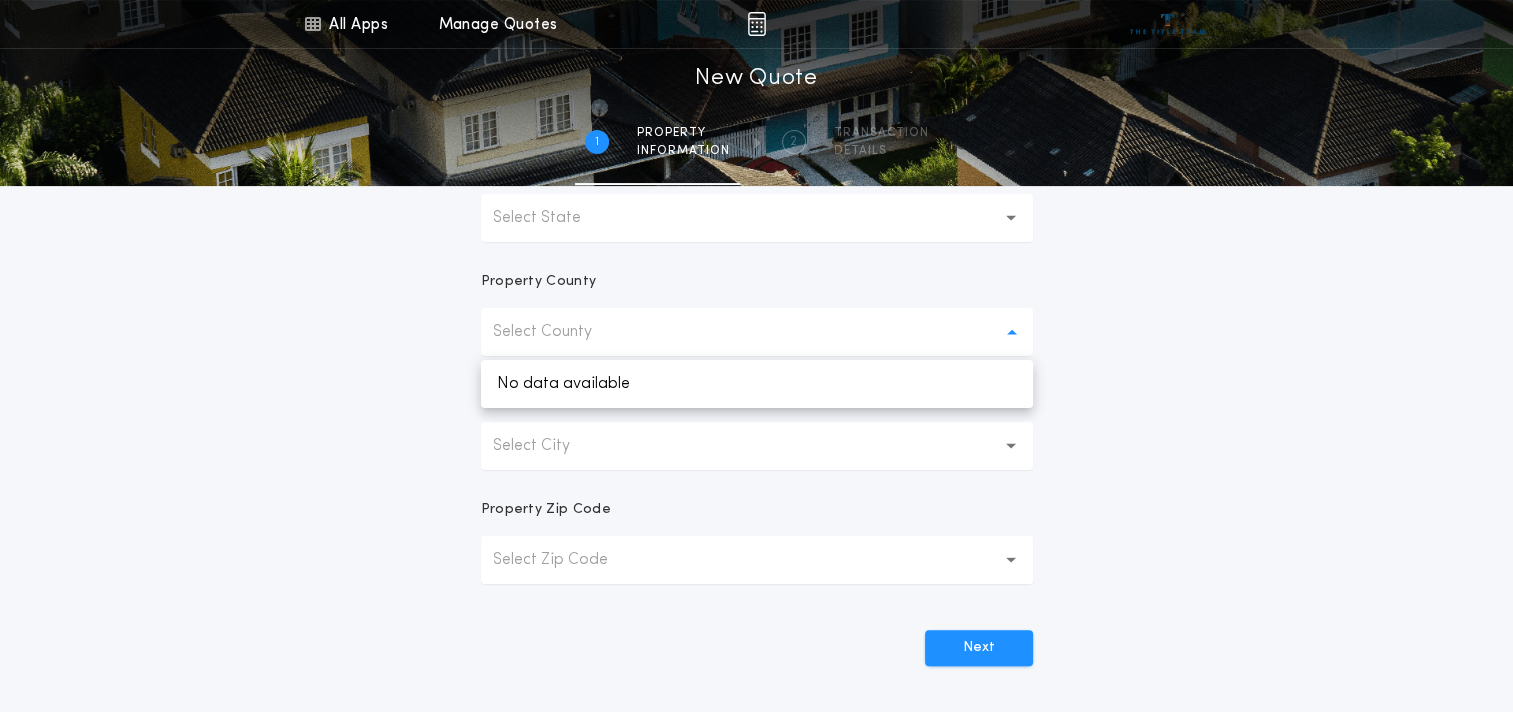 click on "All Apps Title Calculator Buyer's Estimate Menu All Apps Manage Quotes 1 /2 New Quote 1 Property information 2 Transaction details Prepared For Property Address Property State Select State Property County Select County No data available Property City or Locality Select City Property Zip Code Select Zip Code Next" at bounding box center (756, 171) 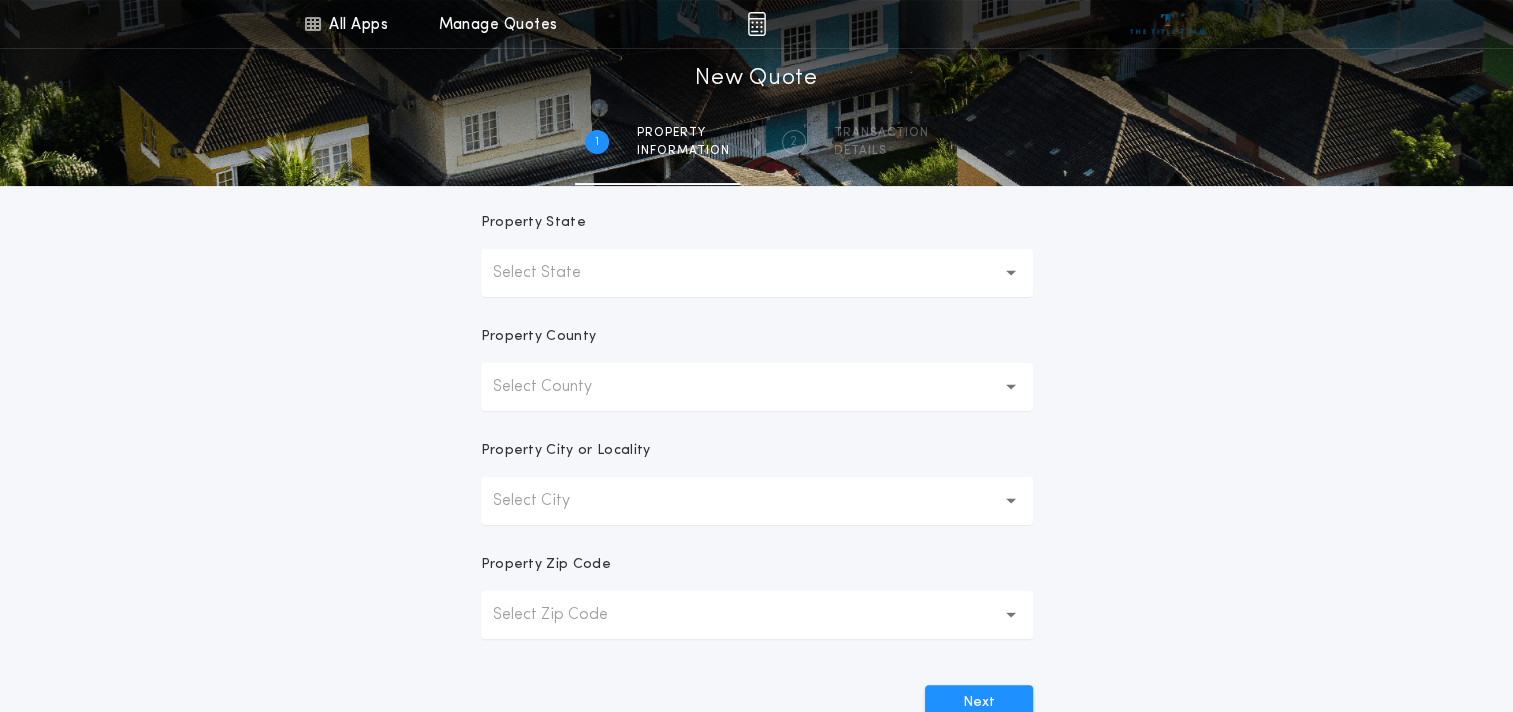 scroll, scrollTop: 300, scrollLeft: 0, axis: vertical 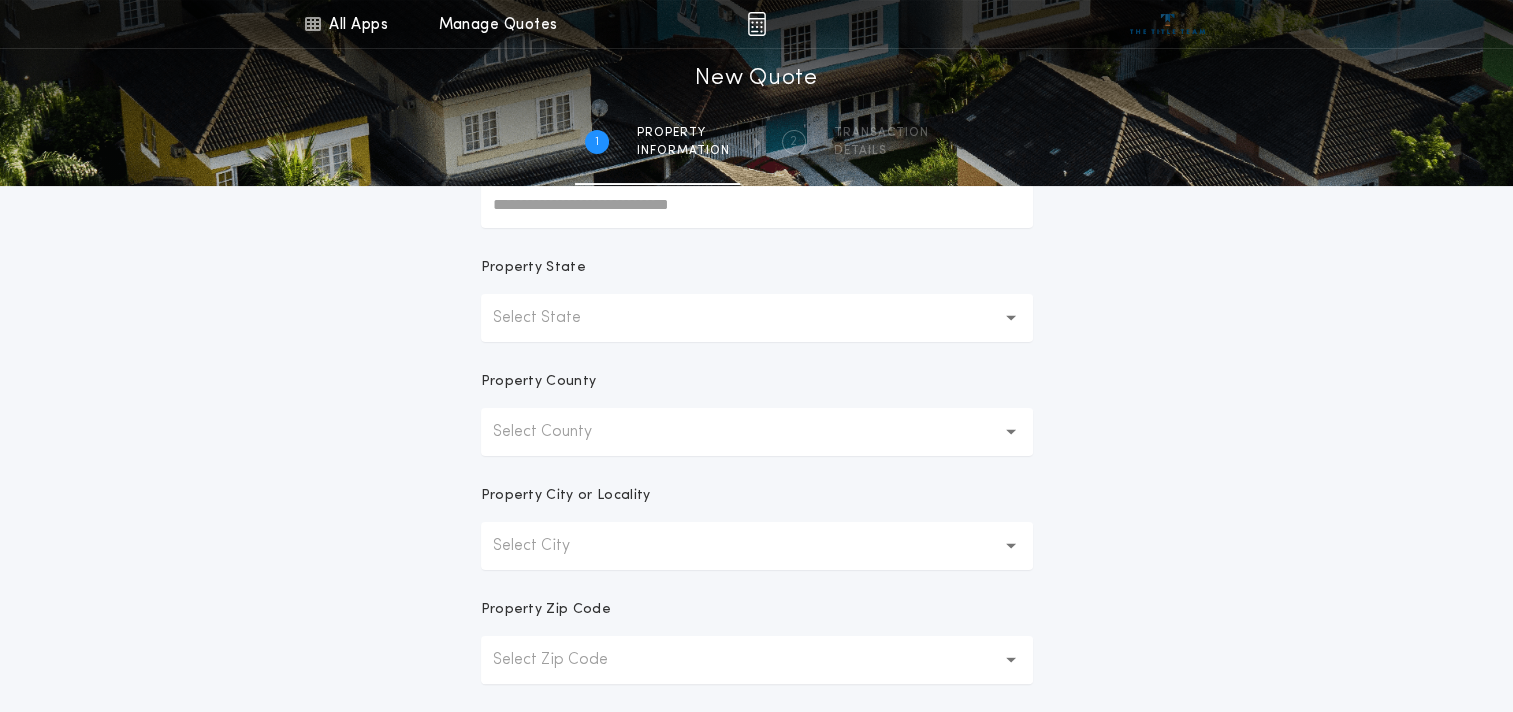 click on "Select State" at bounding box center (553, 318) 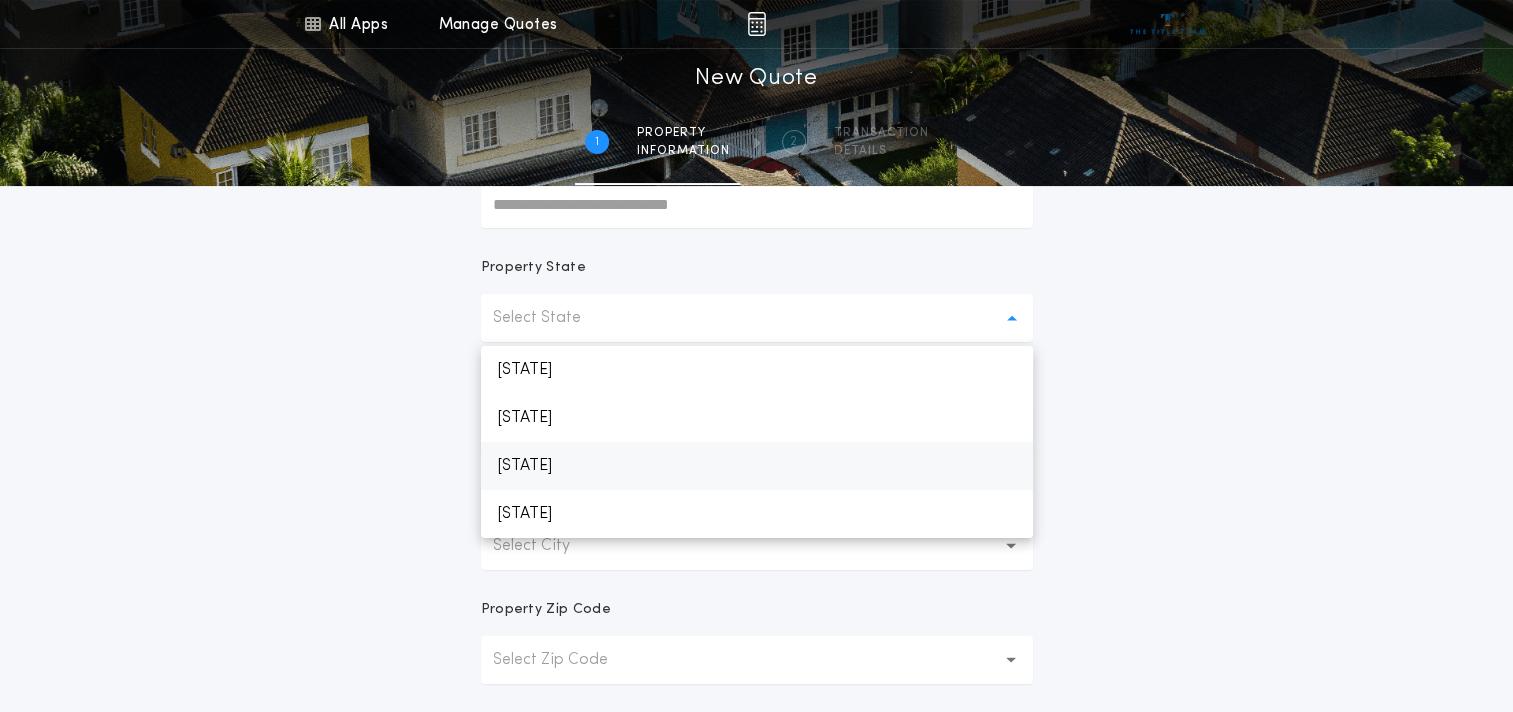 click on "[STATE]" at bounding box center [757, 466] 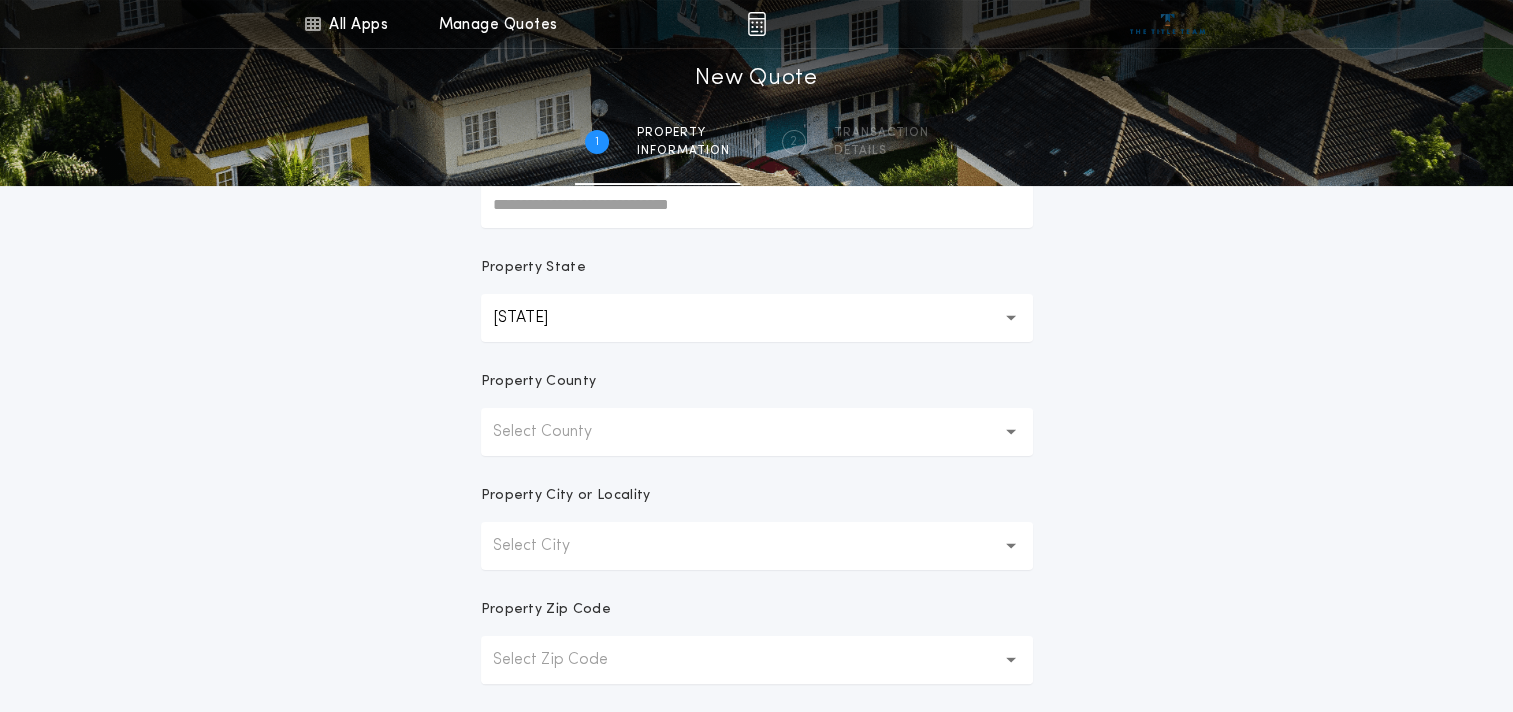 click on "Select County" at bounding box center [558, 432] 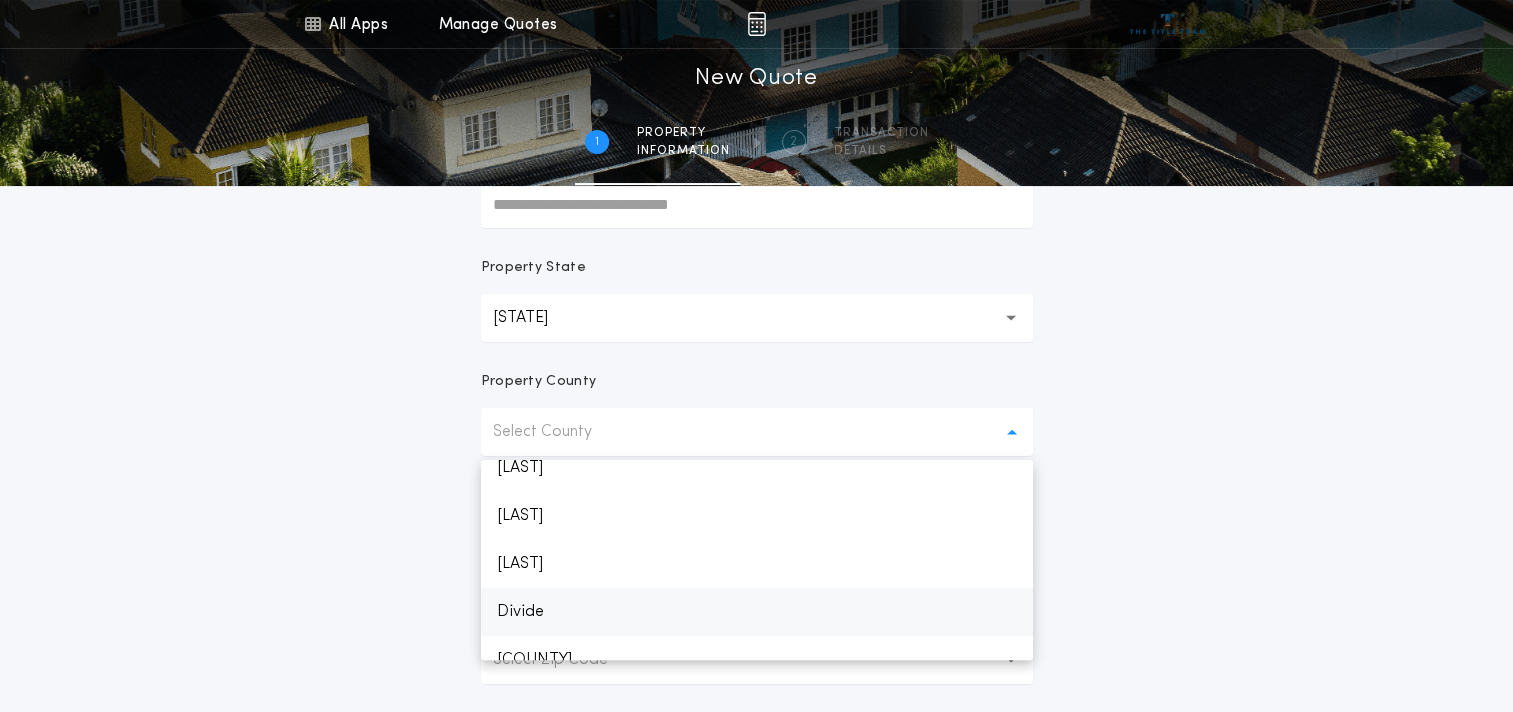 scroll, scrollTop: 500, scrollLeft: 0, axis: vertical 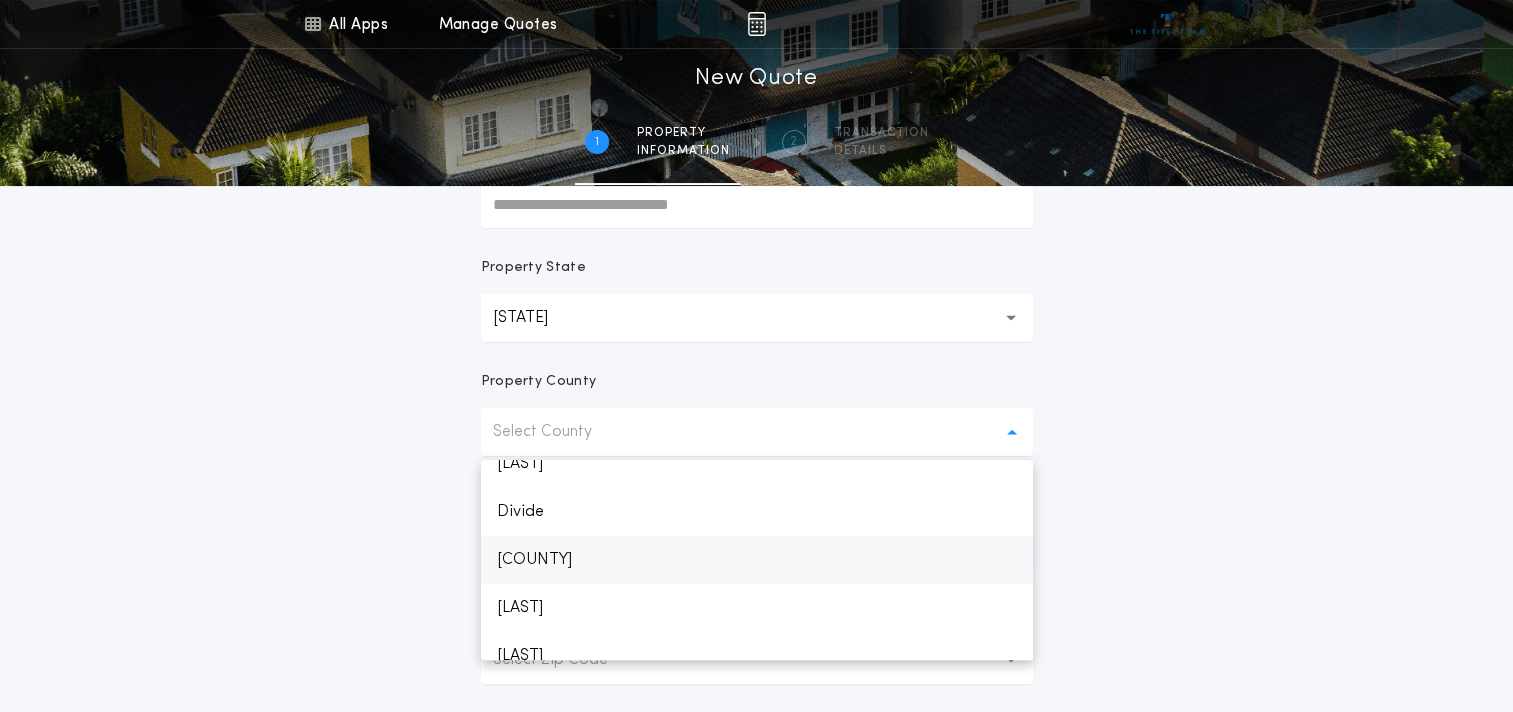 click on "[COUNTY]" at bounding box center [757, 560] 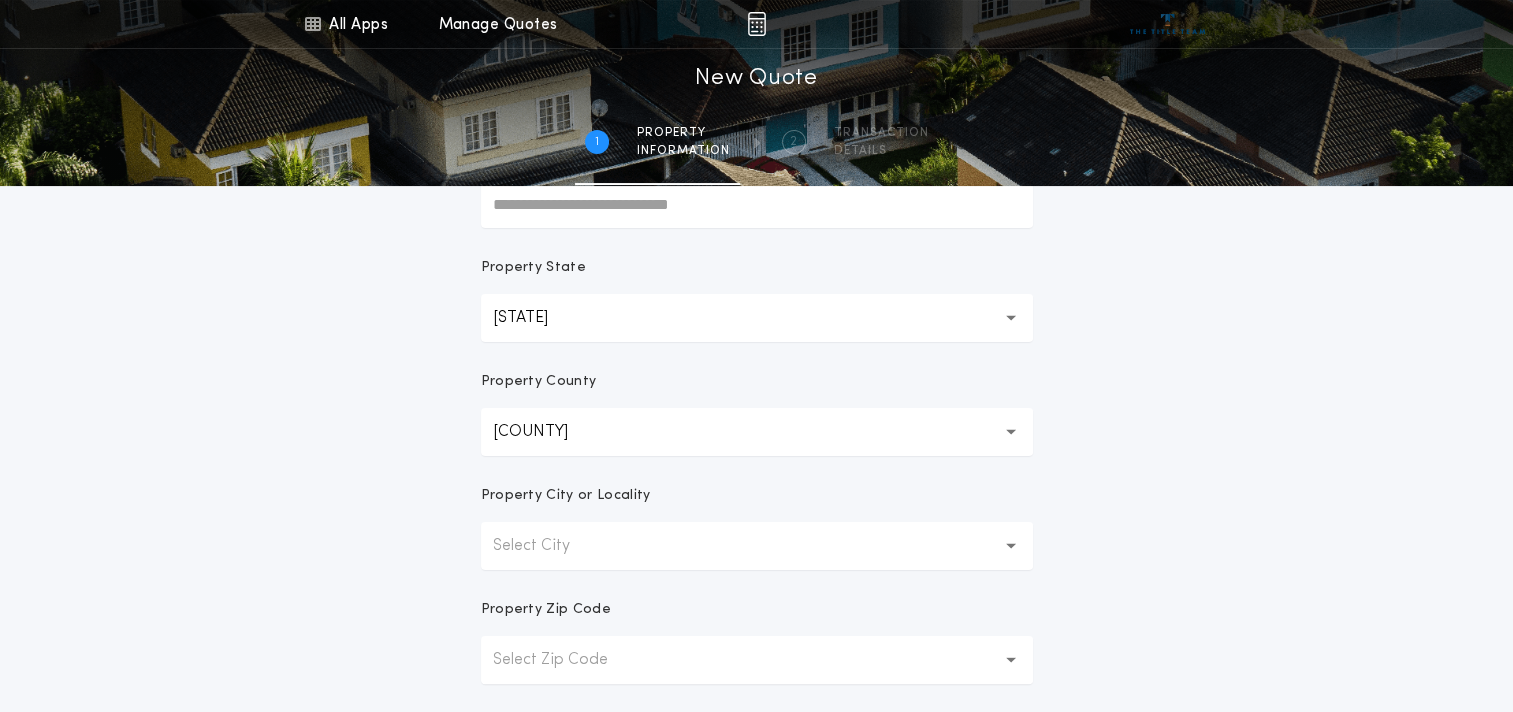 click on "Select City" at bounding box center (547, 546) 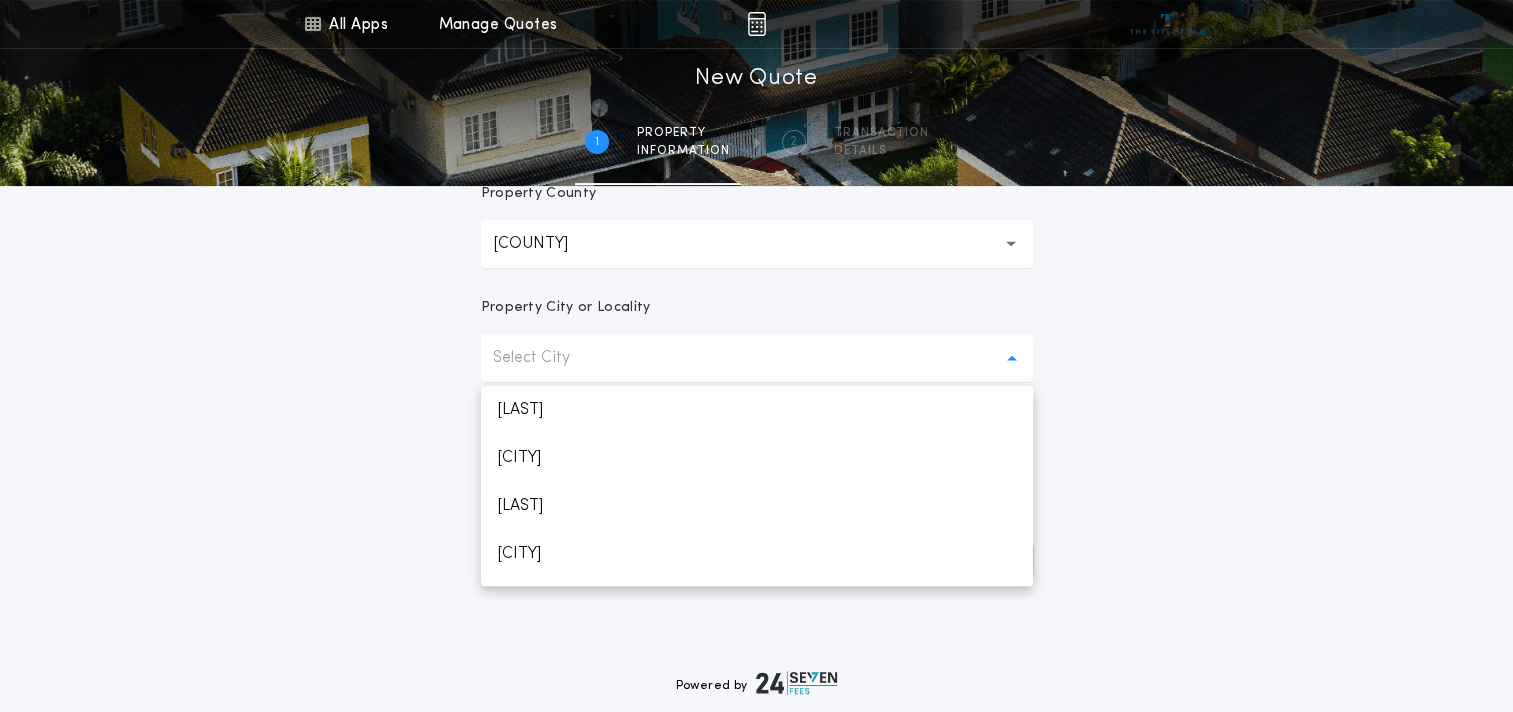 scroll, scrollTop: 500, scrollLeft: 0, axis: vertical 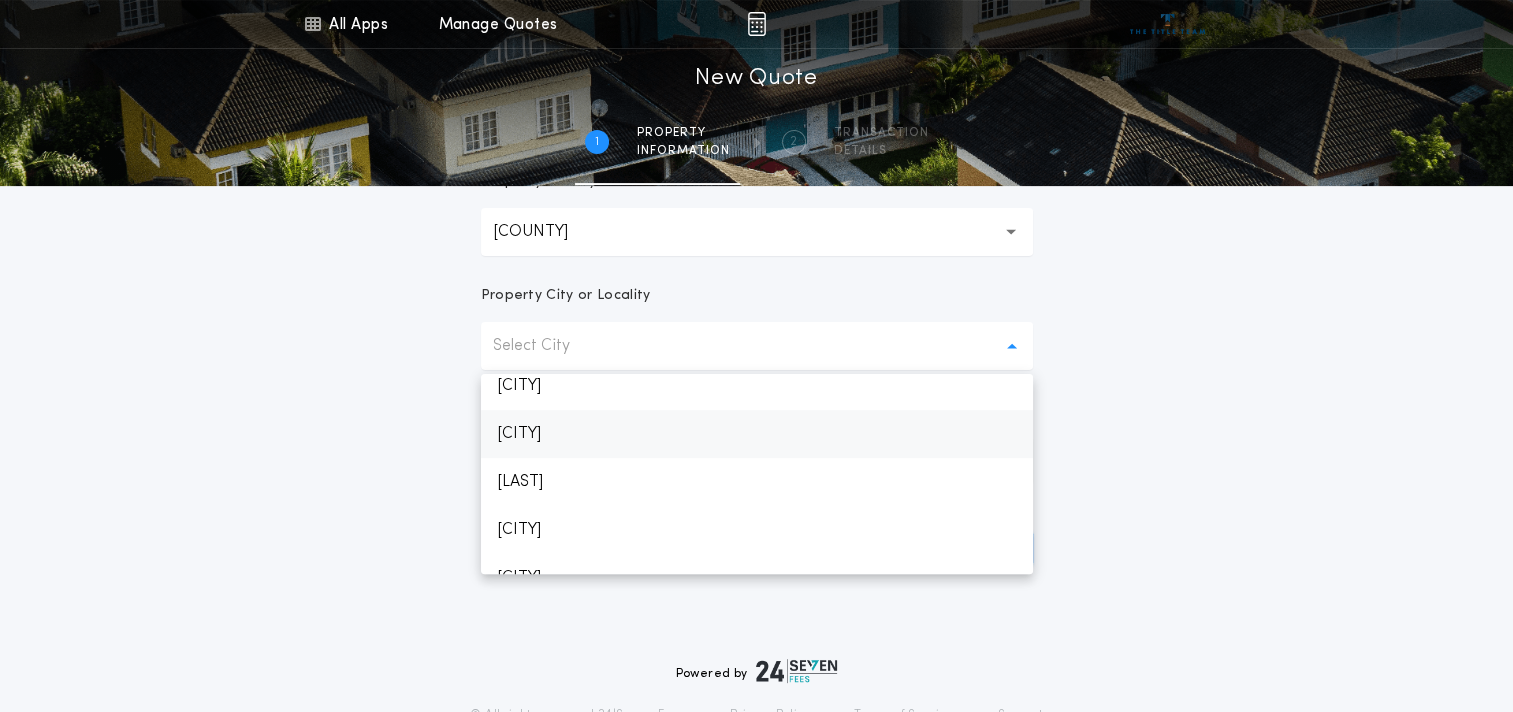 click on "[CITY]" at bounding box center (757, 434) 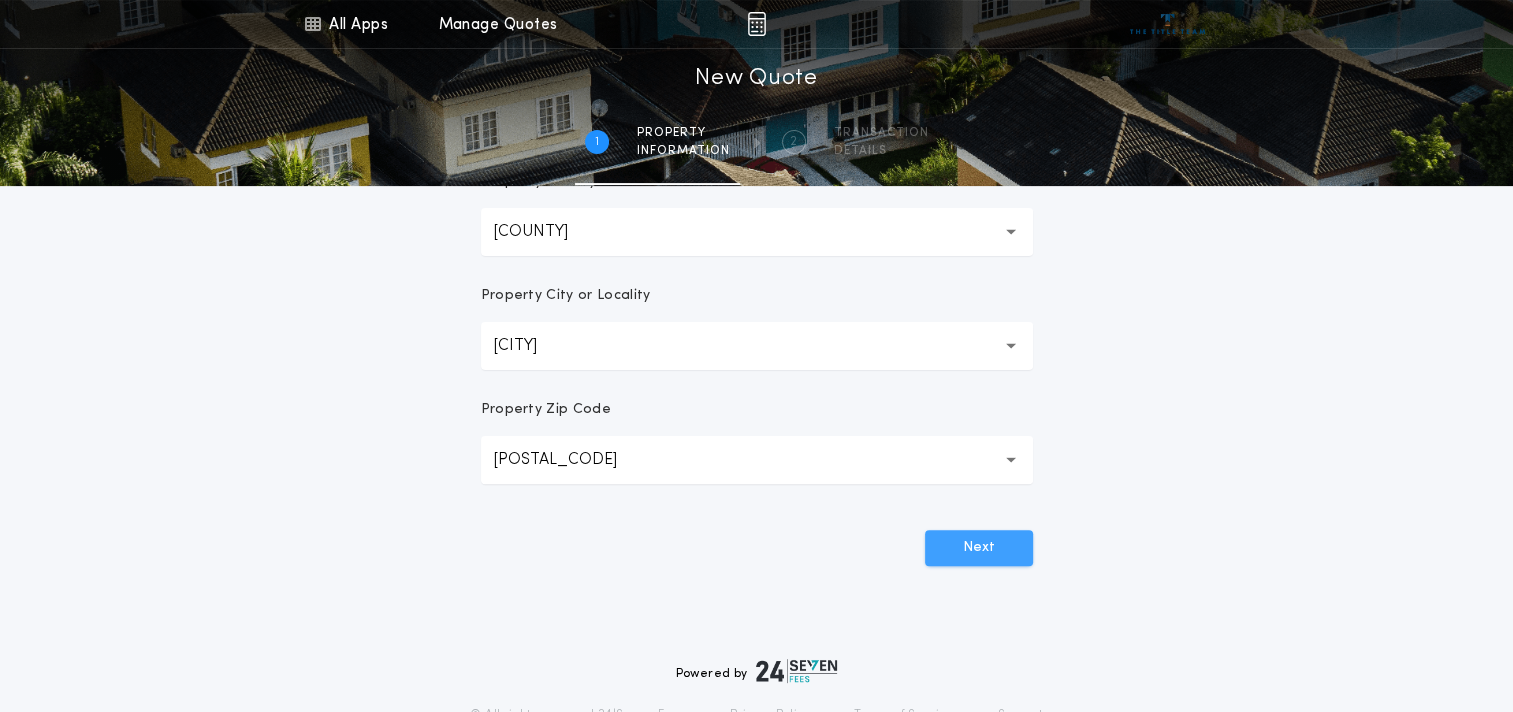 click on "Next" at bounding box center (979, 548) 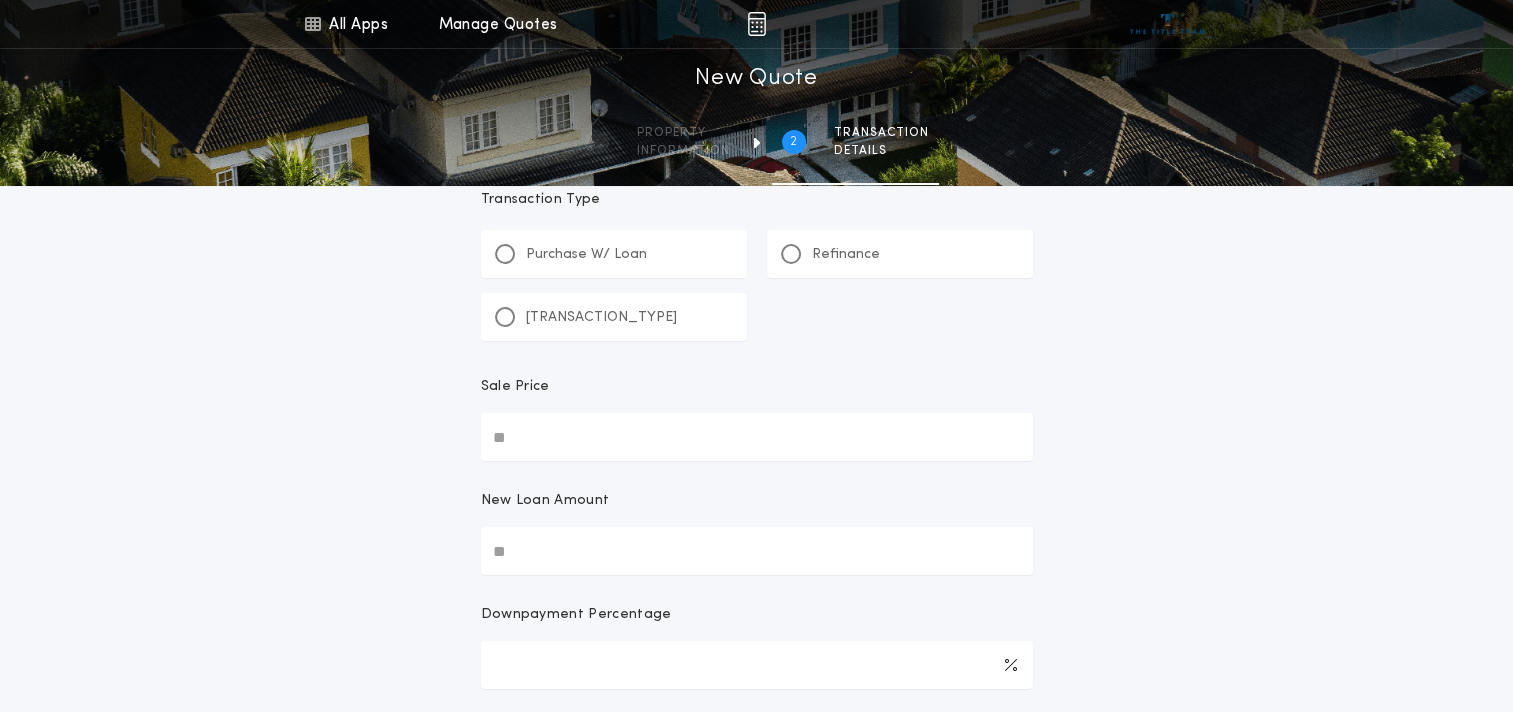 scroll, scrollTop: 0, scrollLeft: 0, axis: both 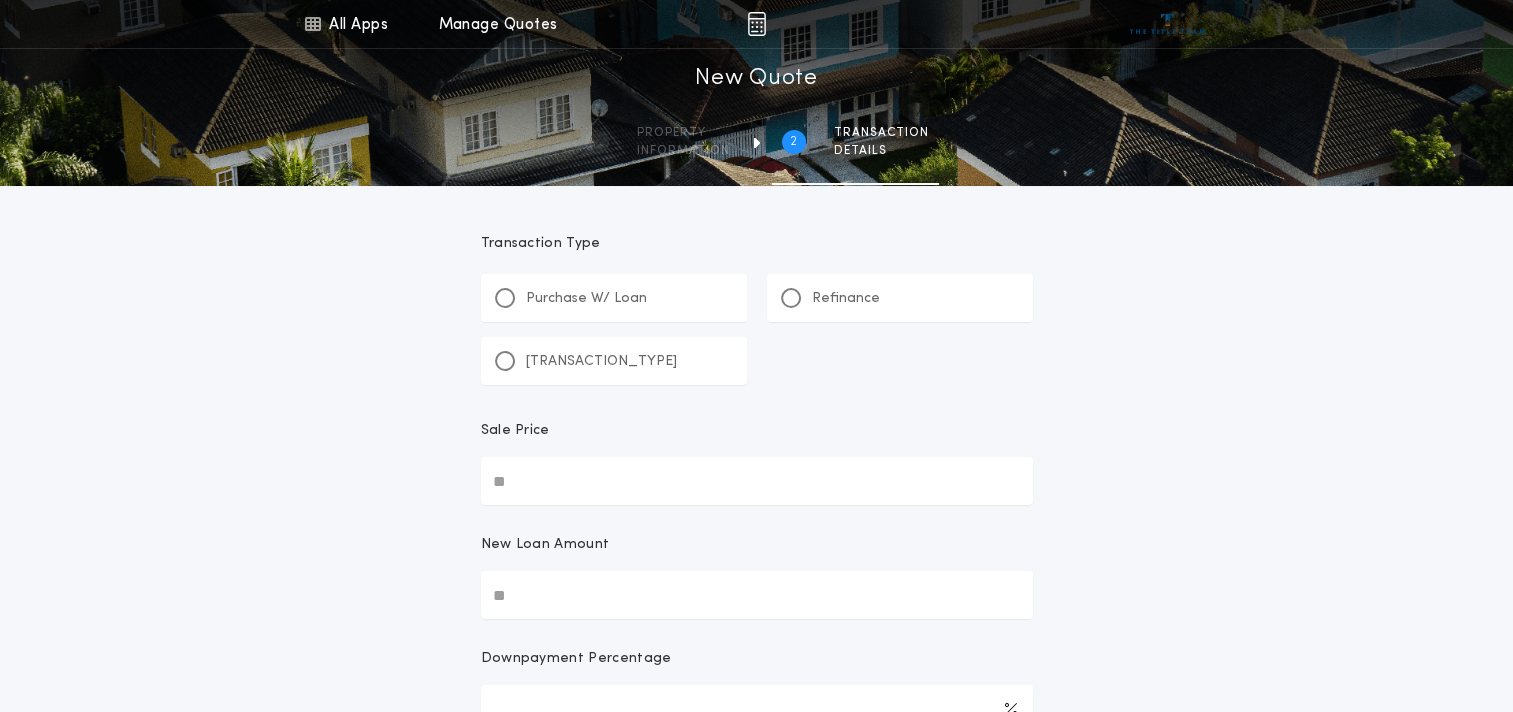 click on "All Apps Title Calculator Buyer's Estimate Menu All Apps Manage Quotes 2 /2 New Quote Property information 2 Transaction details Transaction Type Purchase W/ Loan Refinance Cash Sale Price New Loan Amount Downpayment Percentage Change Who Pays Title Fees Create Quote" at bounding box center [756, 471] 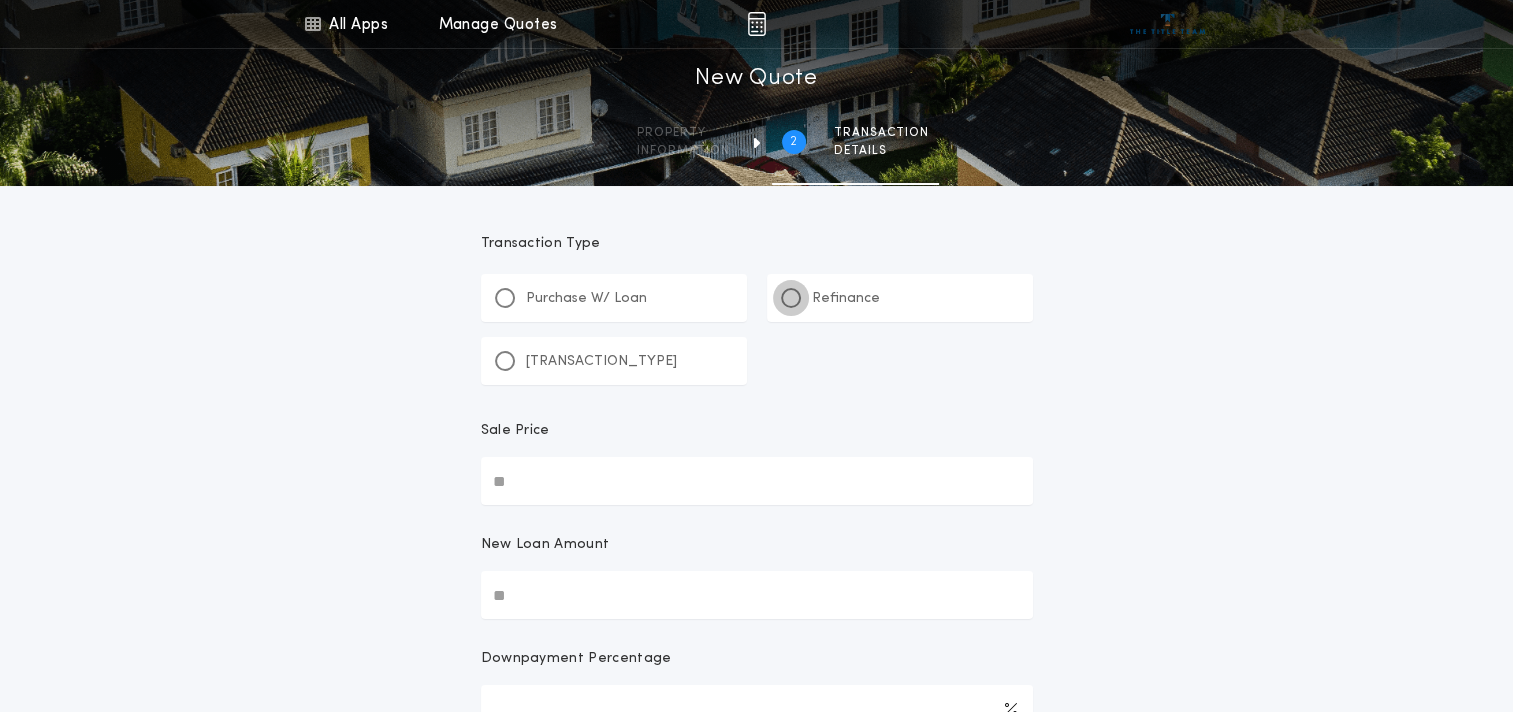 click at bounding box center [791, 298] 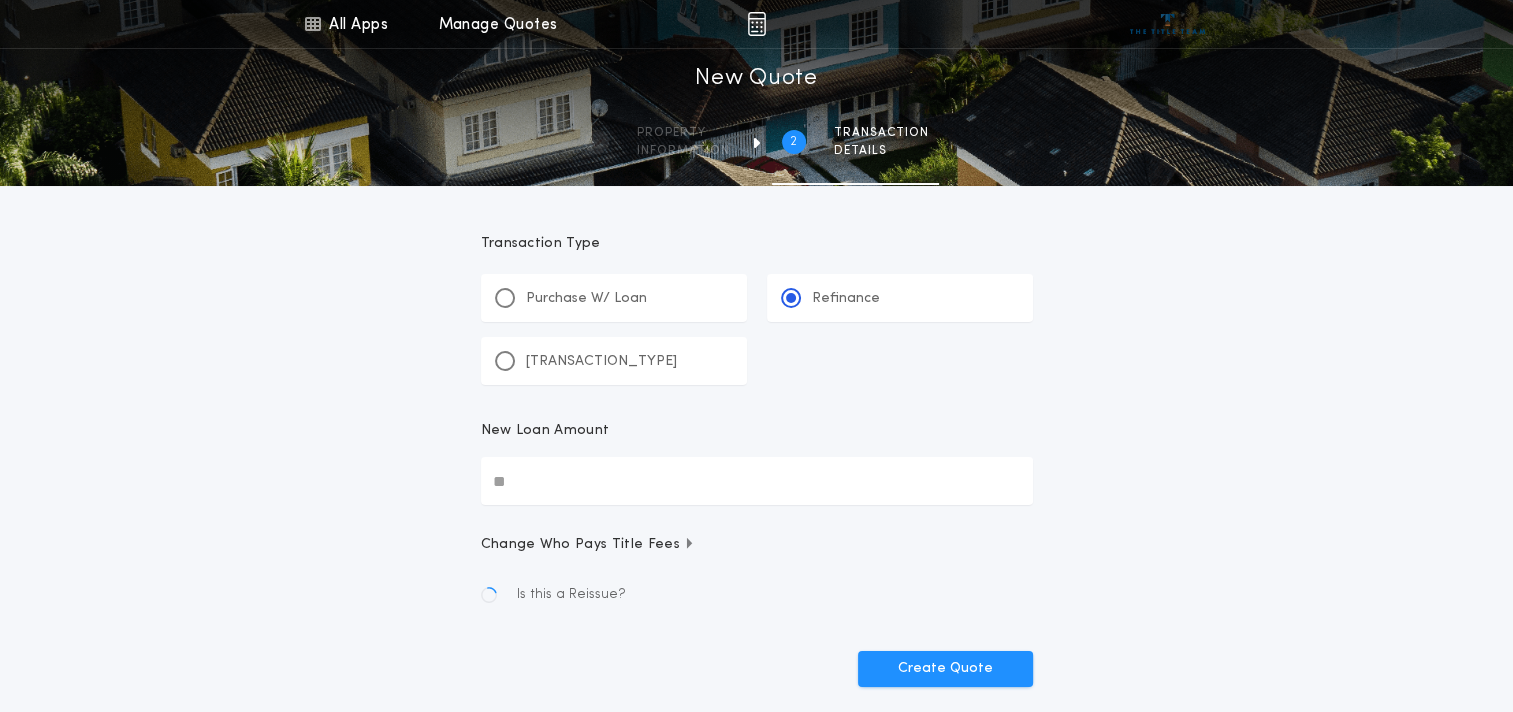 click on "All Apps Title Calculator Buyer's Estimate Menu All Apps Manage Quotes 2 /2 New Quote Property information 2 Transaction details Transaction Type ********* Purchase W/ Loan Refinance Cash New Loan Amount ******** Change Who Pays Title Fees Create Quote" at bounding box center (756, 382) 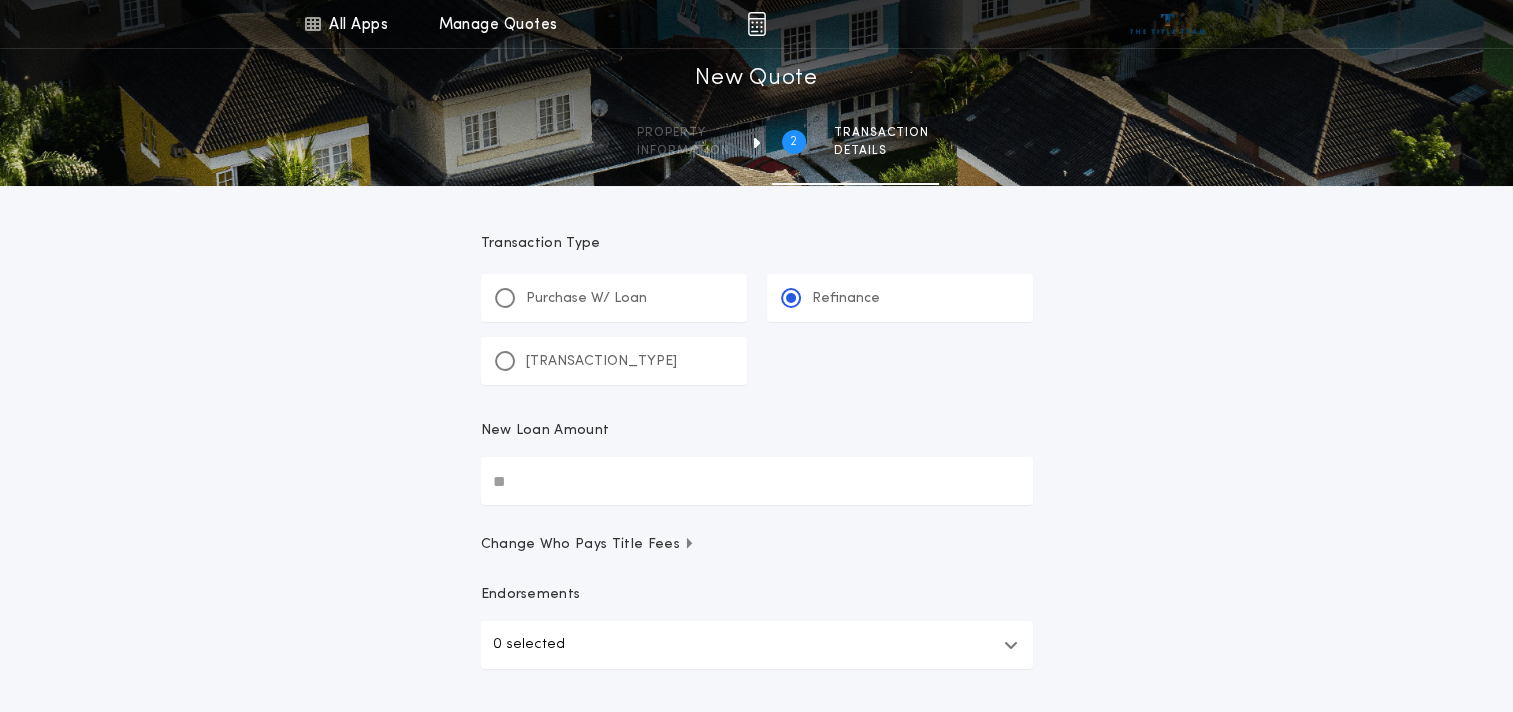 click on "New Loan Amount" at bounding box center [757, 481] 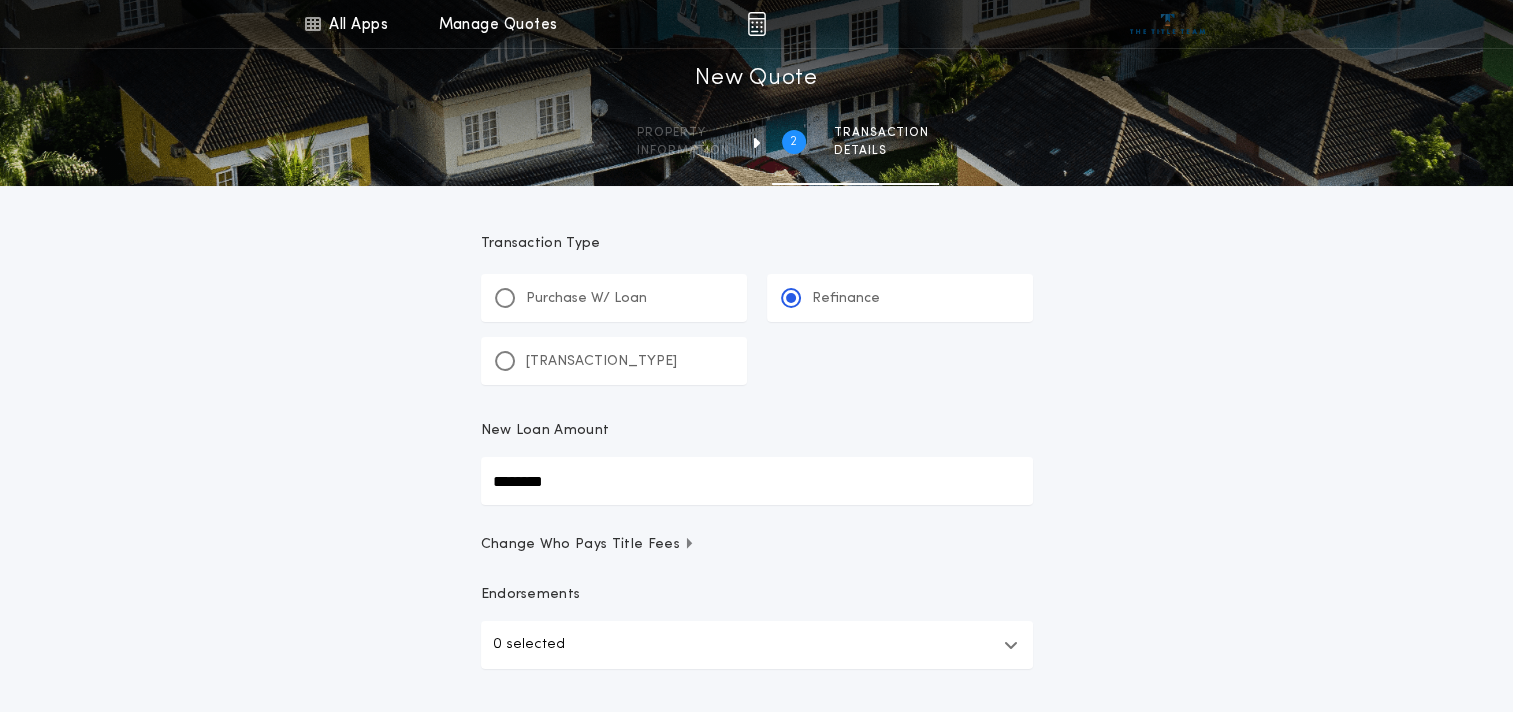 type on "********" 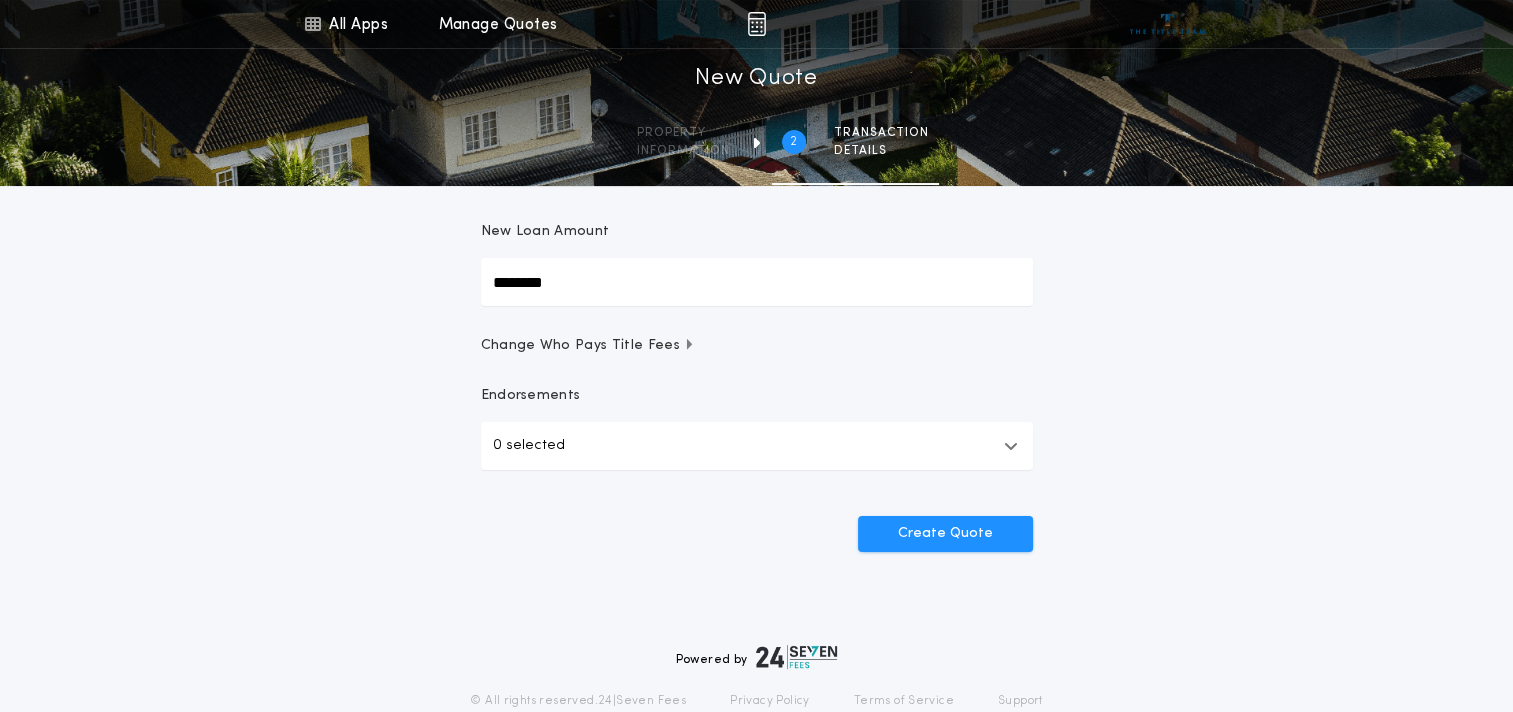 scroll, scrollTop: 200, scrollLeft: 0, axis: vertical 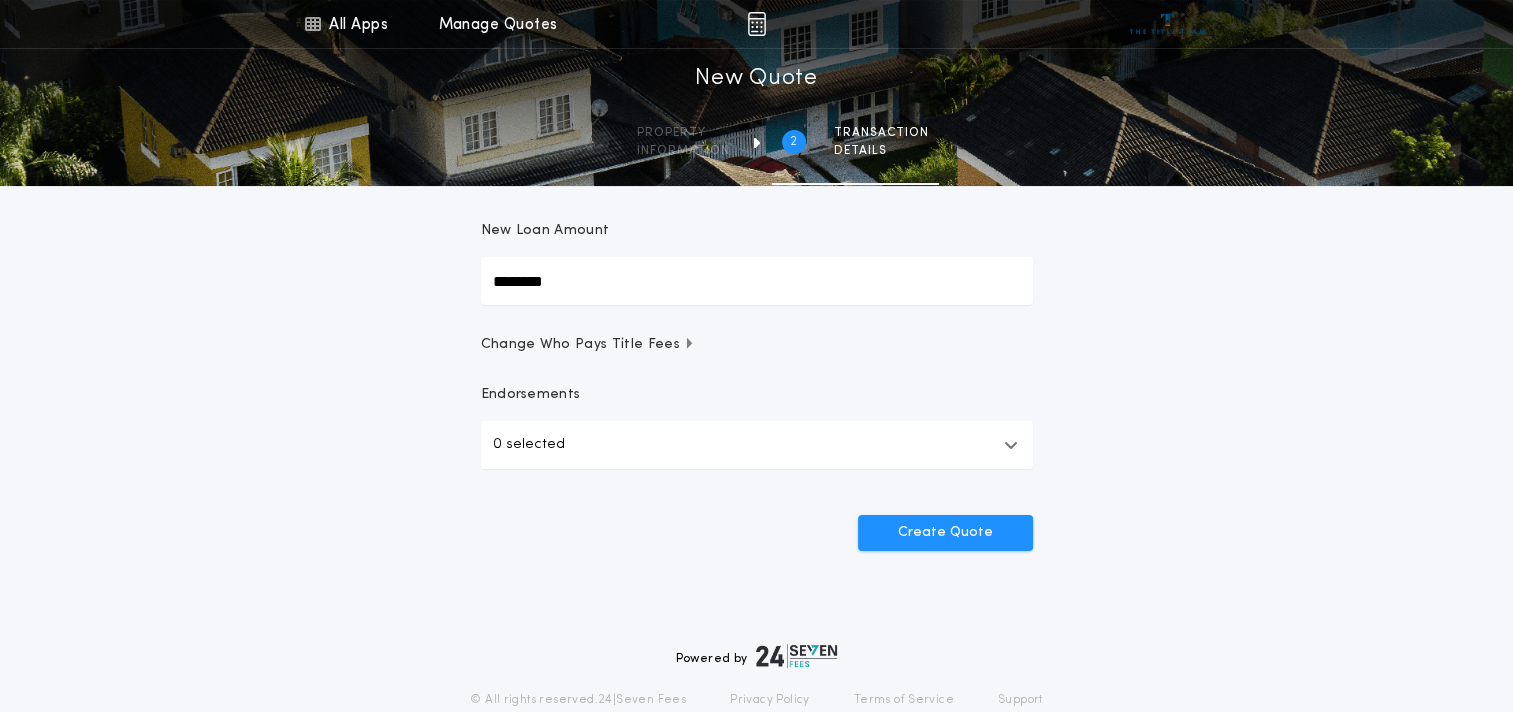 click on "0 selected" at bounding box center [757, 445] 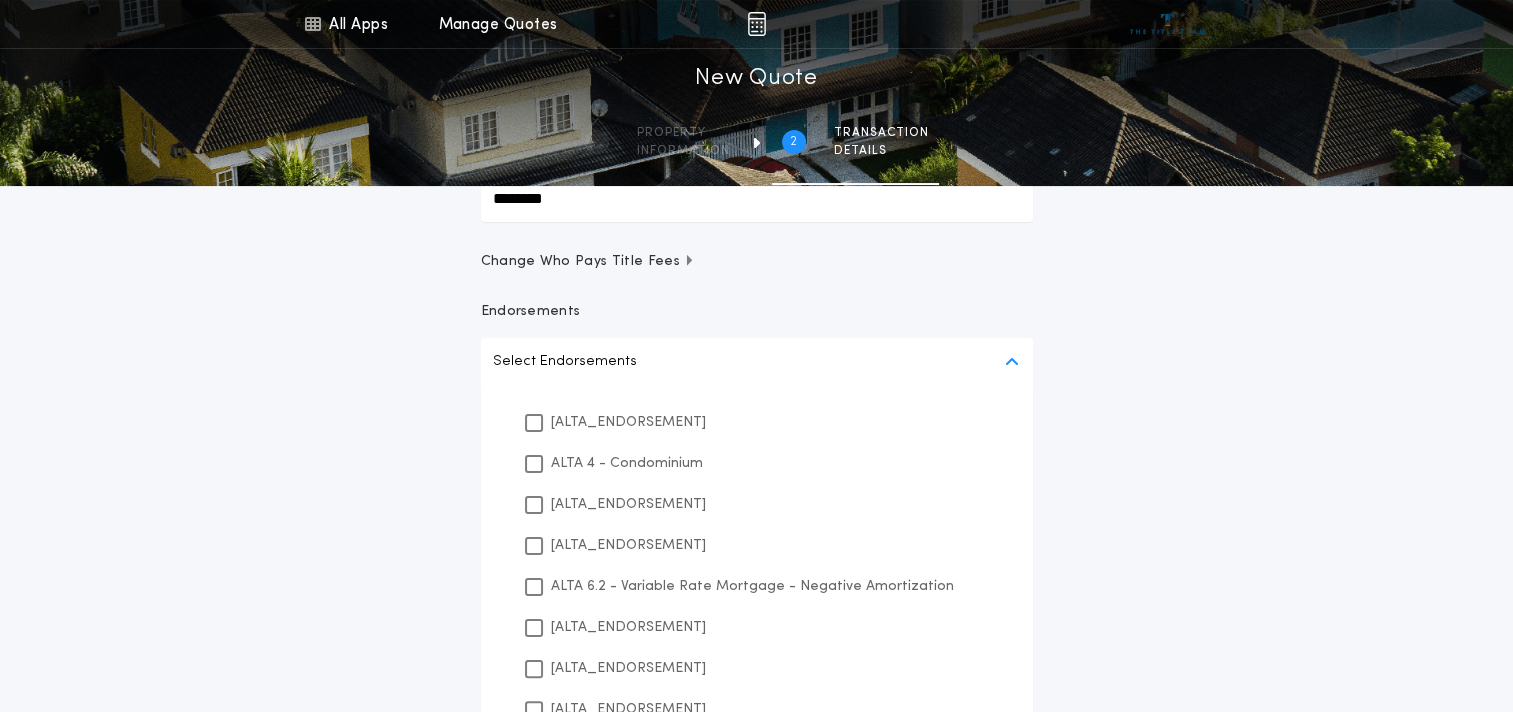scroll, scrollTop: 400, scrollLeft: 0, axis: vertical 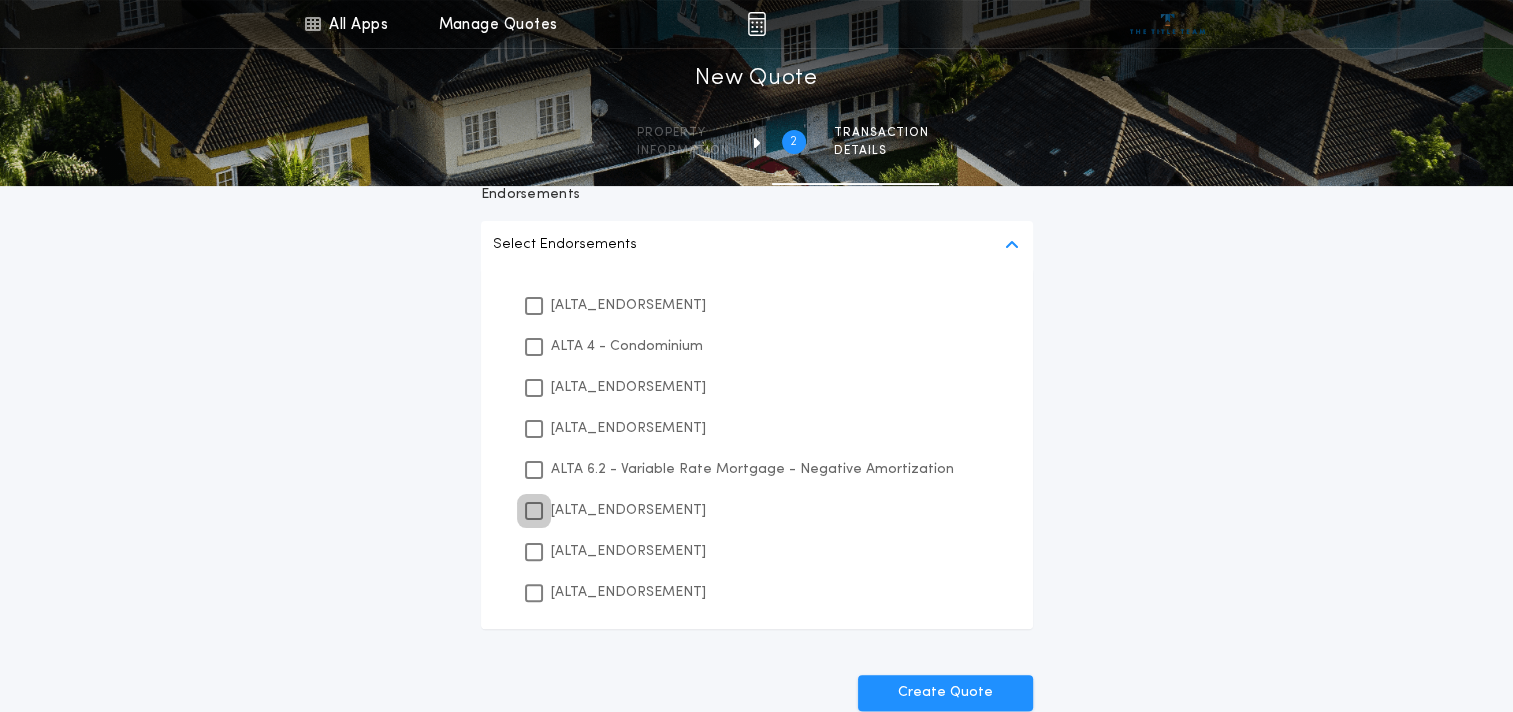 click at bounding box center [534, 511] 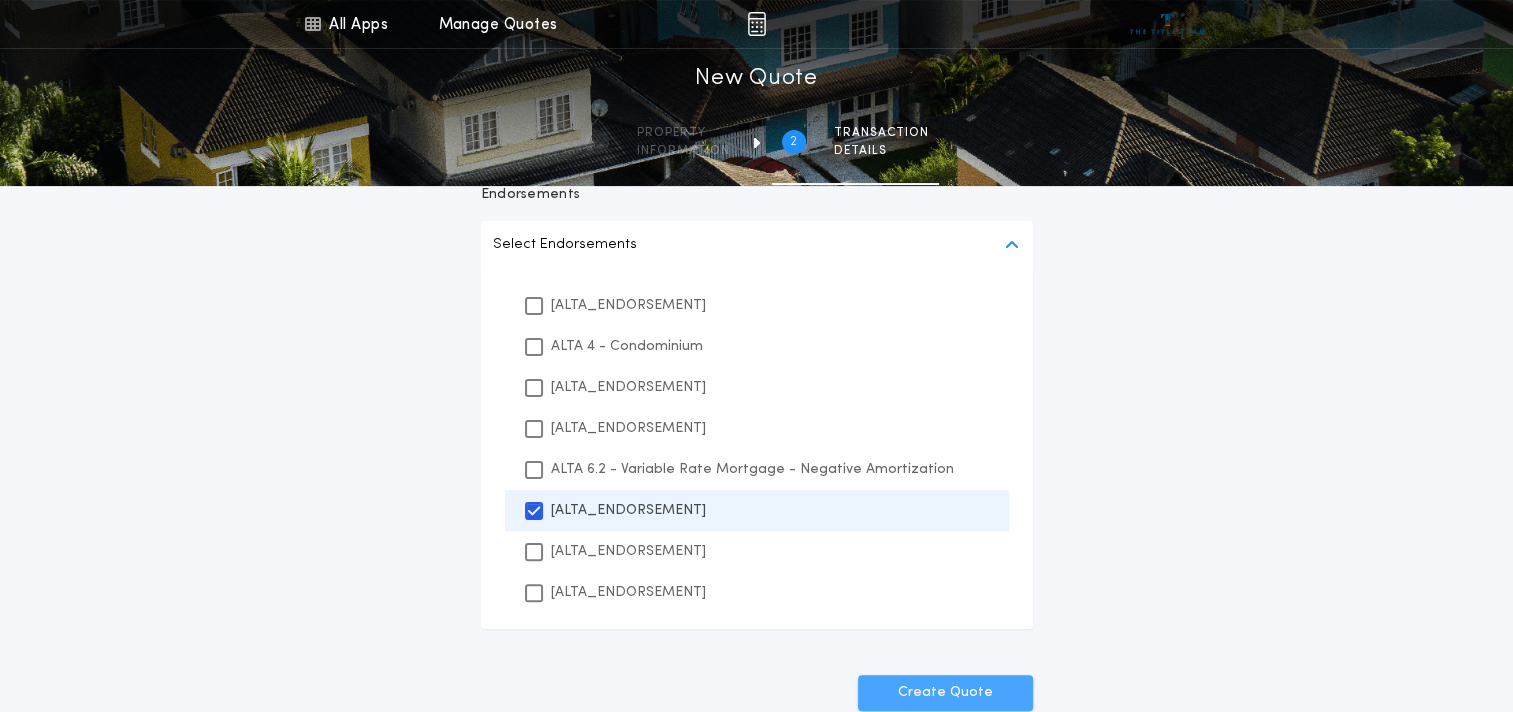 click on "Create Quote" at bounding box center (945, 693) 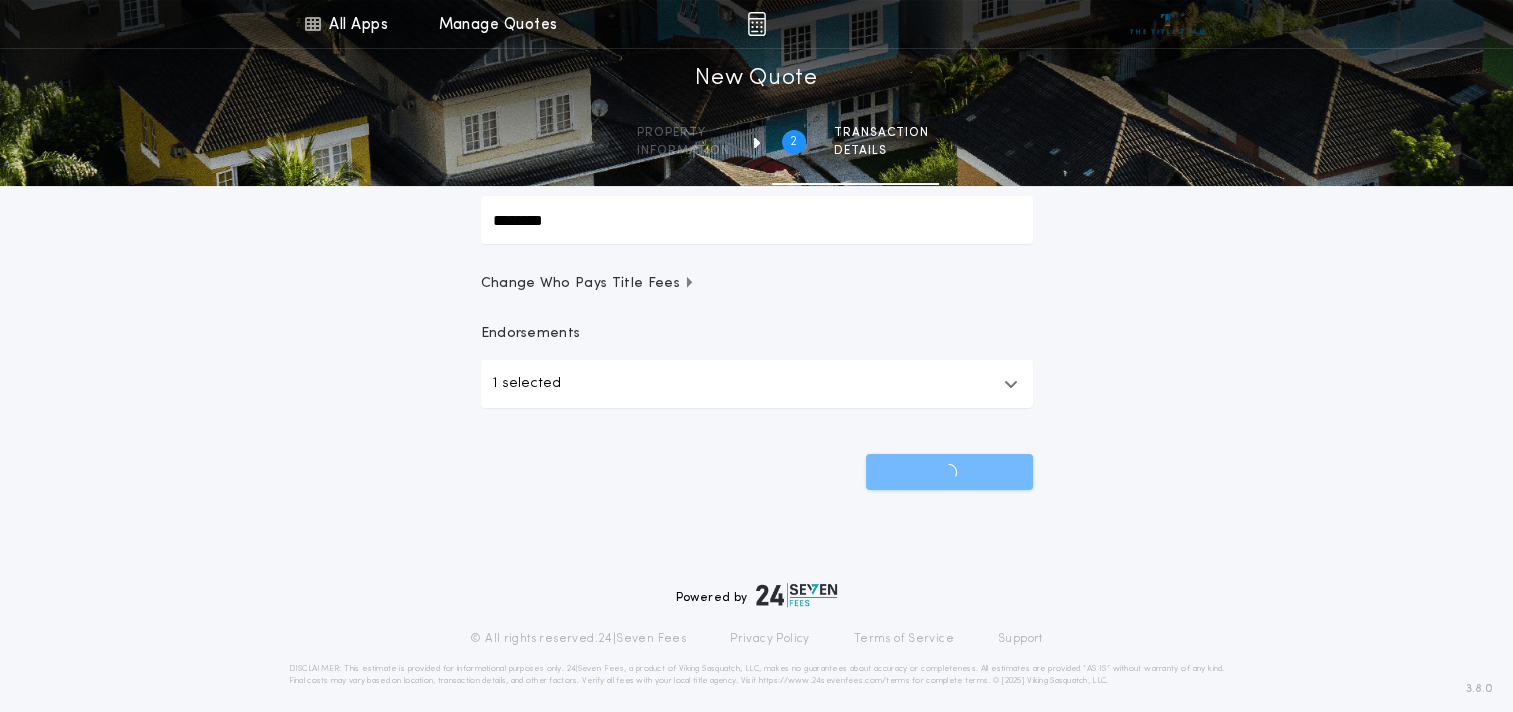 scroll, scrollTop: 276, scrollLeft: 0, axis: vertical 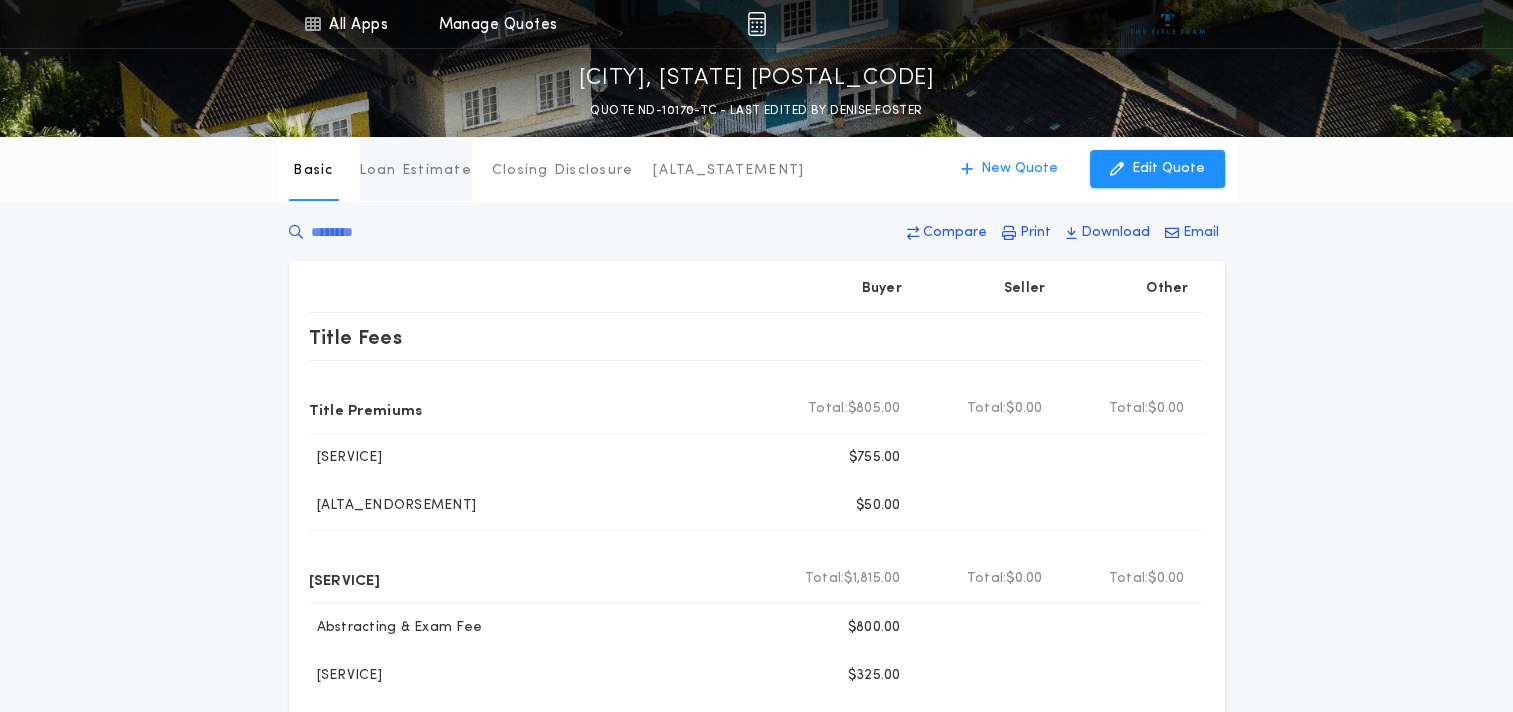 click on "Loan Estimate" at bounding box center [415, 171] 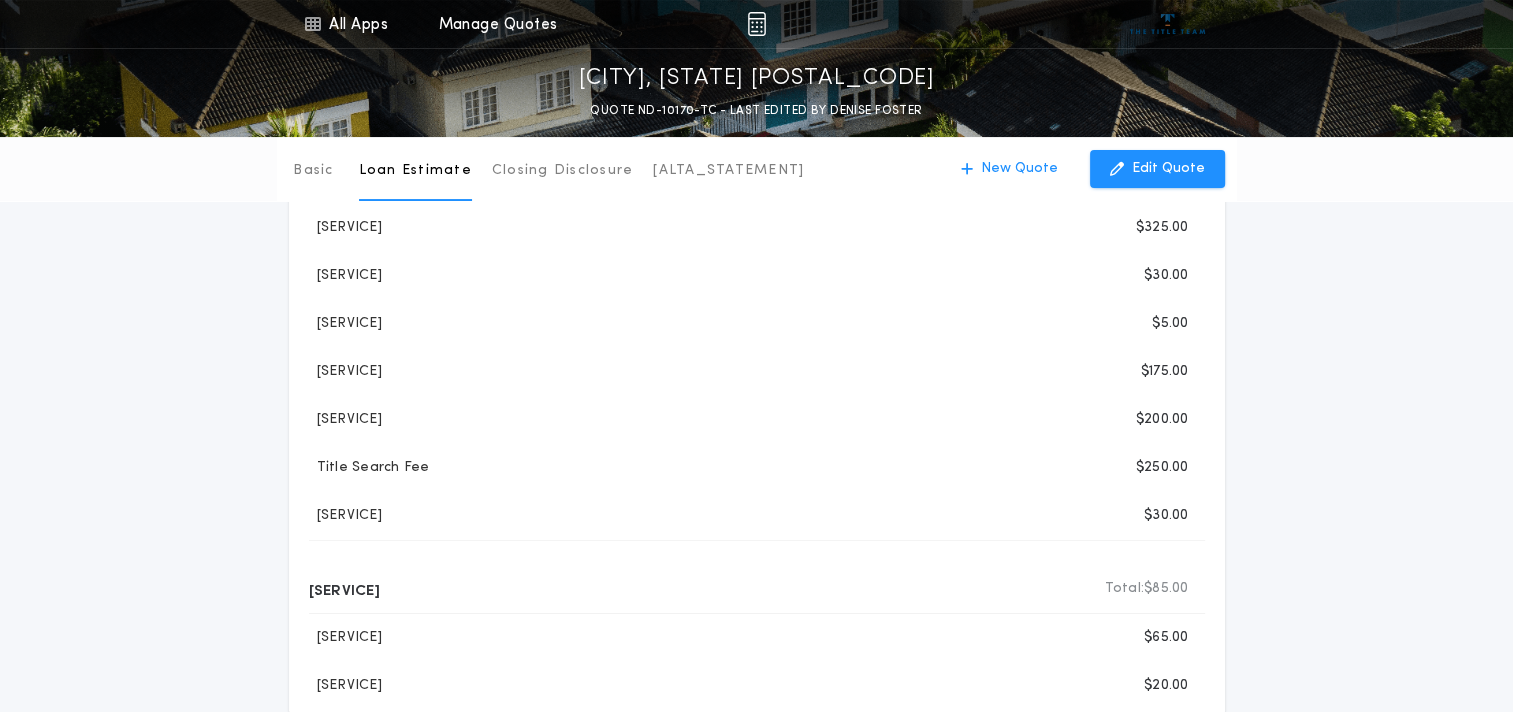 scroll, scrollTop: 300, scrollLeft: 0, axis: vertical 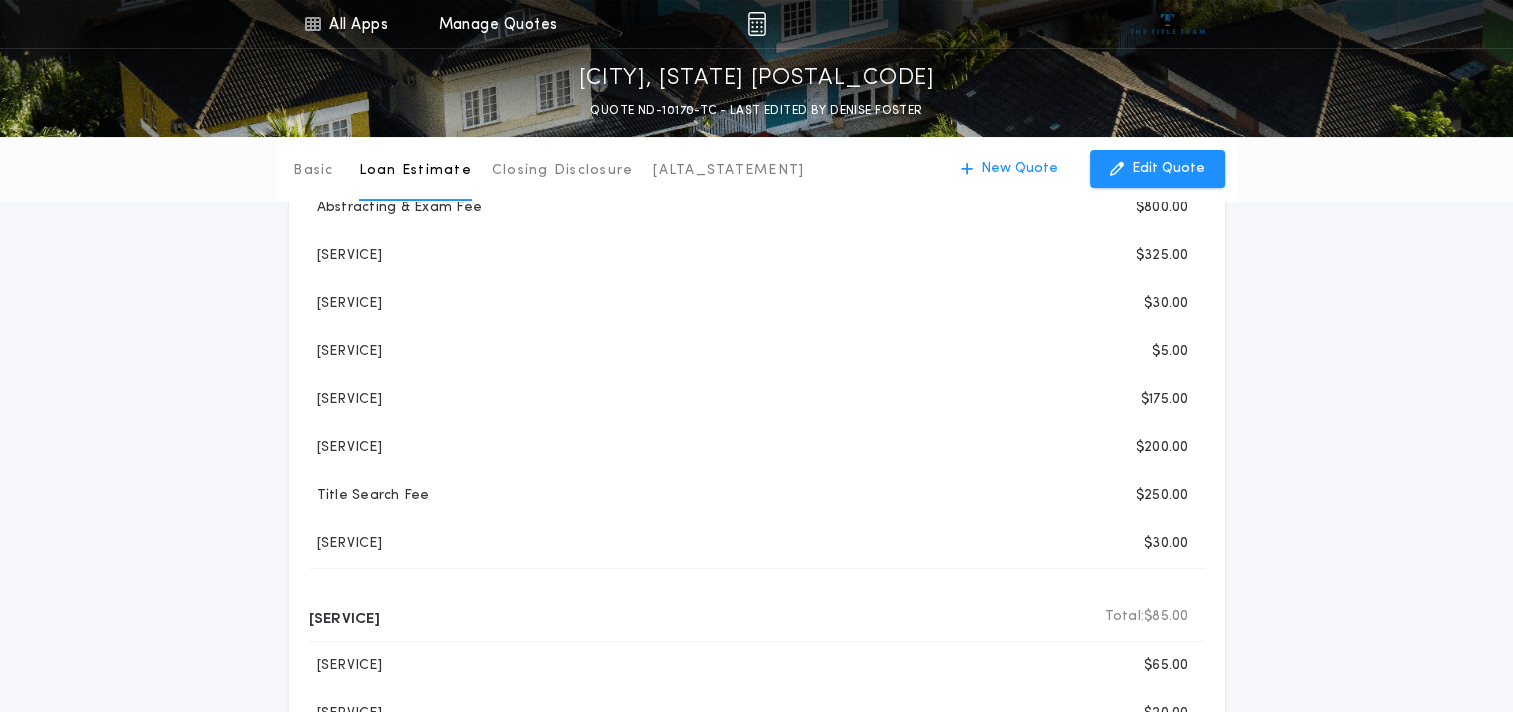 click on "Basic Loan Estimate Closing Disclosure ALTA Settlement Statement Loan Estimate New Quote Edit Quote Compare Print Download Email B. Services Borrower Can NOT shop for Total: Total: $805.00 ALTA 7 - Manufactured Housing Unit $50.00 Refinance Policy (Basic) $755.00 C. Services Borrower Can Shop For Total: Total: $1,815.00 Abstracting & Exam Fee $800.00 Closing/Settlement Fee $325.00 Courier Fee (per pkg) $30.00 E-Recording Service Fee (per document) $5.00 Location Report $175.00 Title Opinion & Exam $200.00 Title Search Fee $250.00 Wire Fee (one way) $30.00 E. Taxes and Other Government Fees Total: Total: $85.00 Recording Fee (Mortgage) $65.00 Recording Fee (Satisfaction or Release) $20.00" at bounding box center (756, 289) 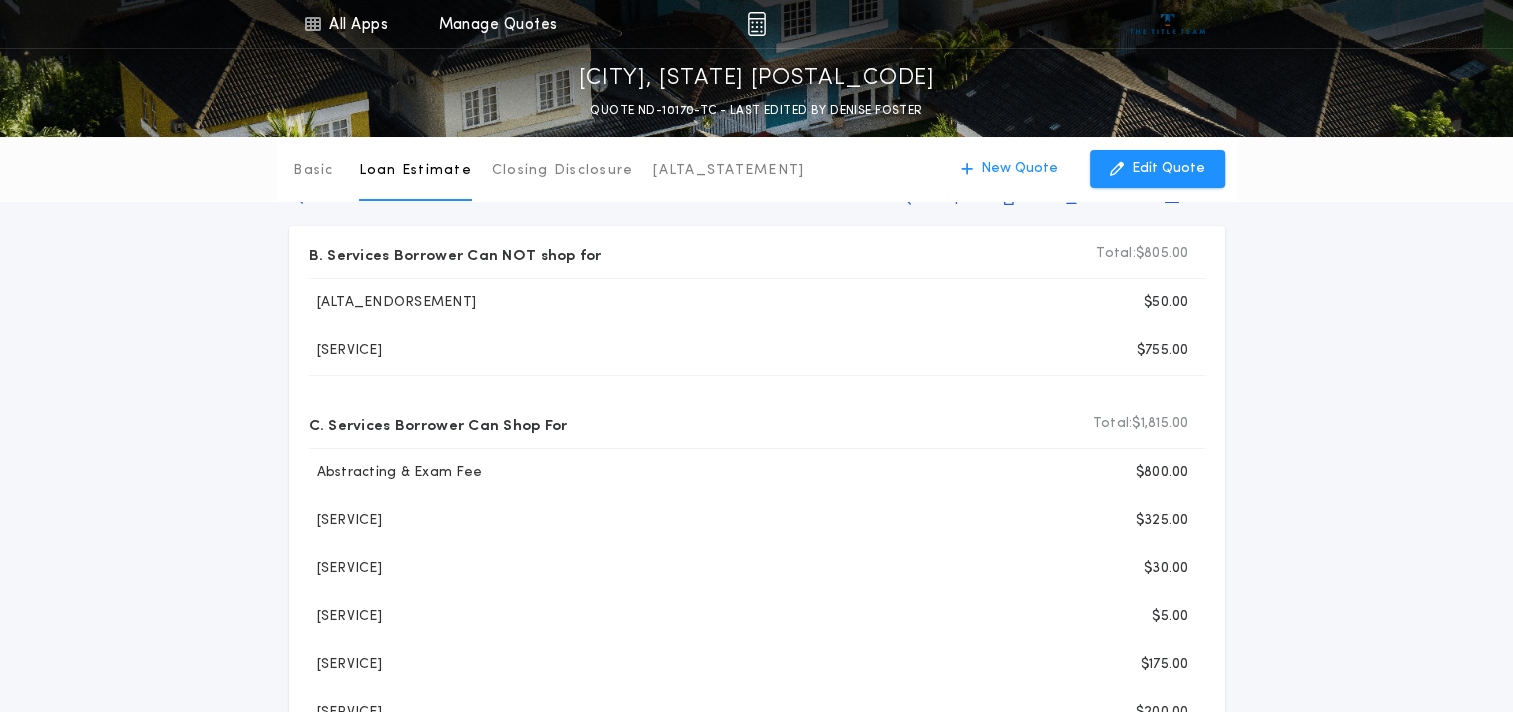 scroll, scrollTop: 0, scrollLeft: 0, axis: both 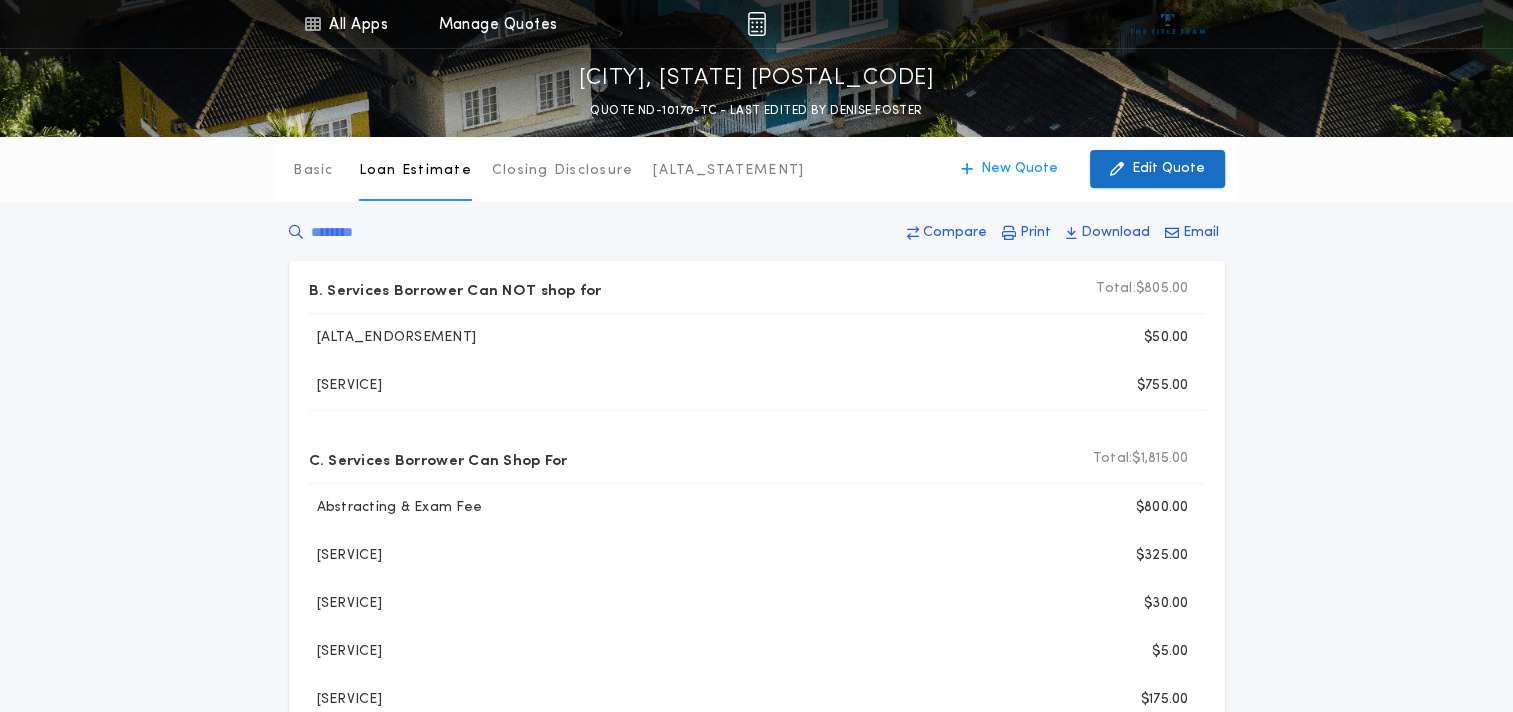 click on "Edit Quote" at bounding box center (1168, 169) 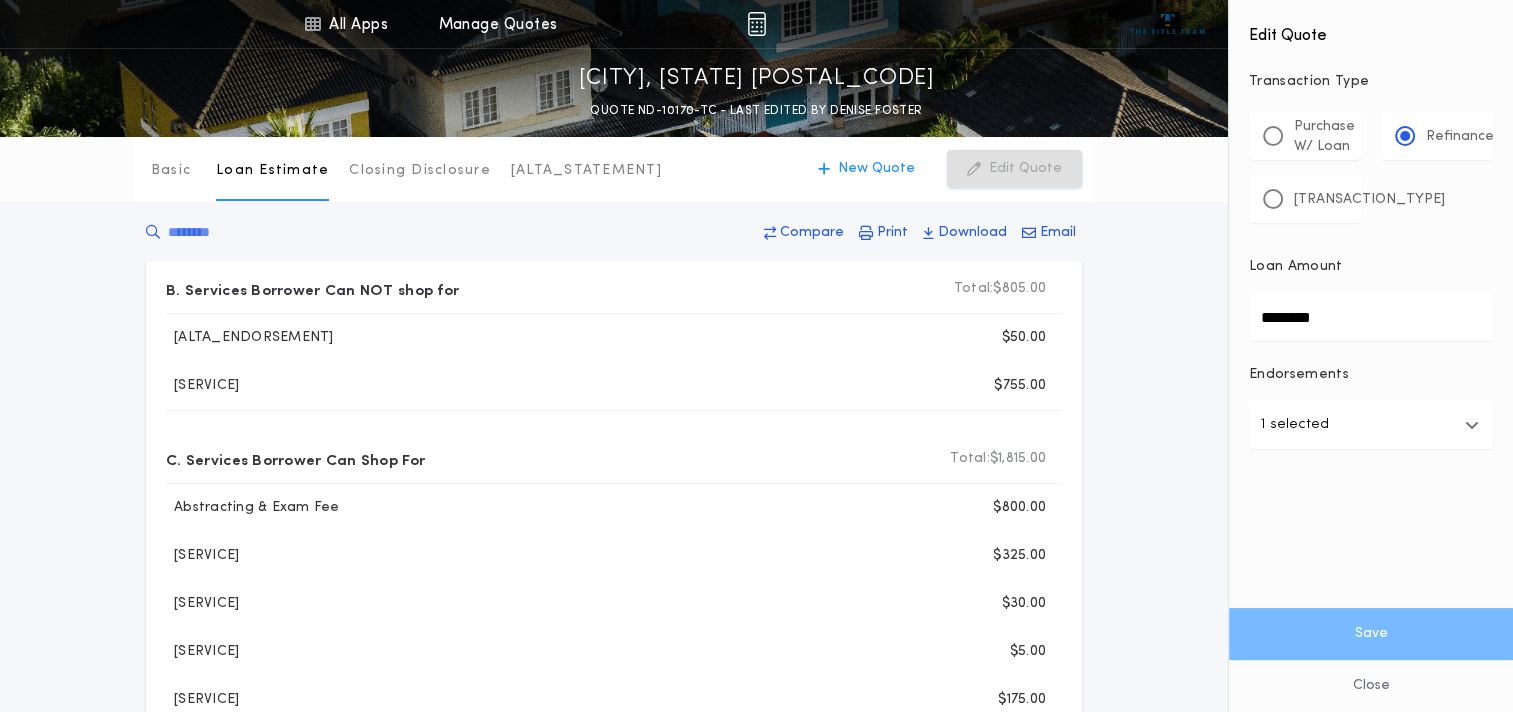 drag, startPoint x: 1343, startPoint y: 316, endPoint x: 1201, endPoint y: 297, distance: 143.26549 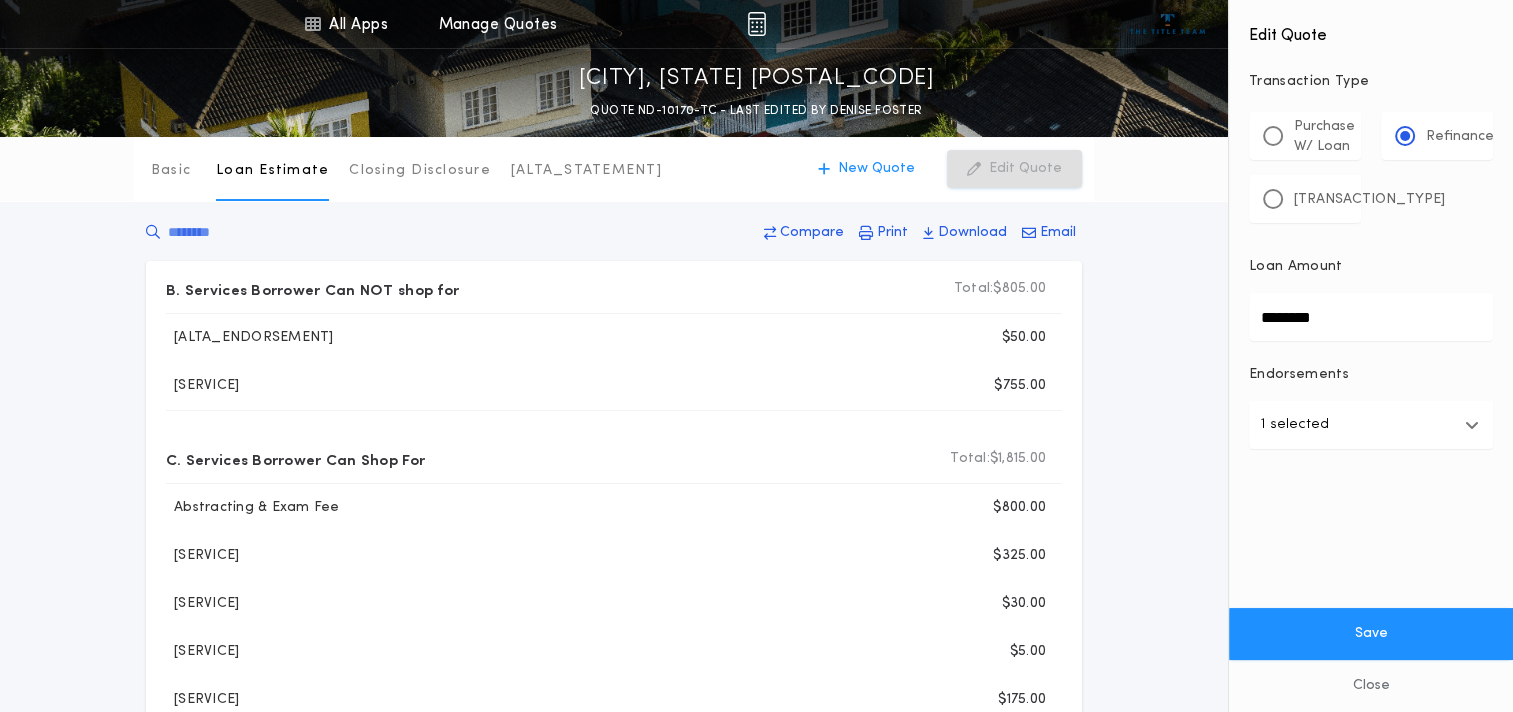 type on "********" 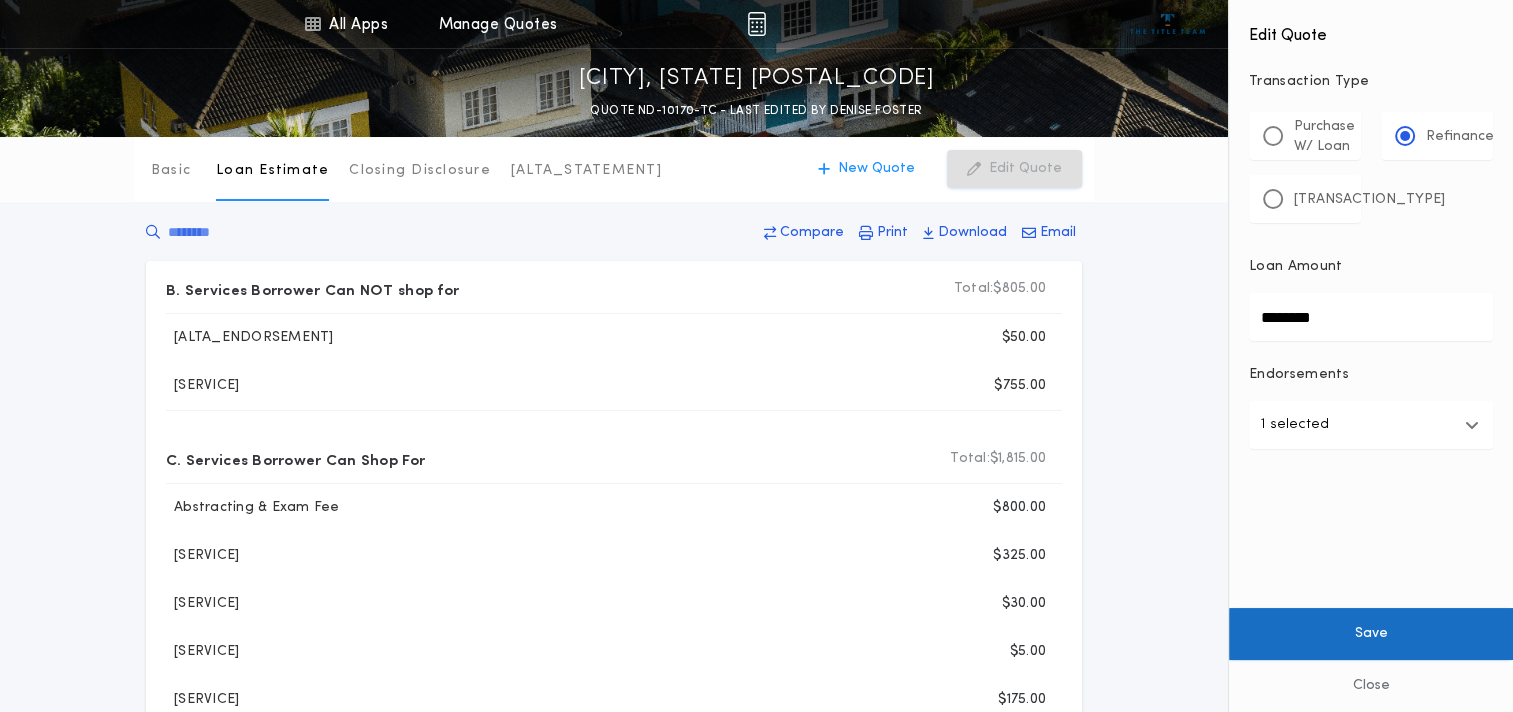 click on "Save" at bounding box center [1371, 634] 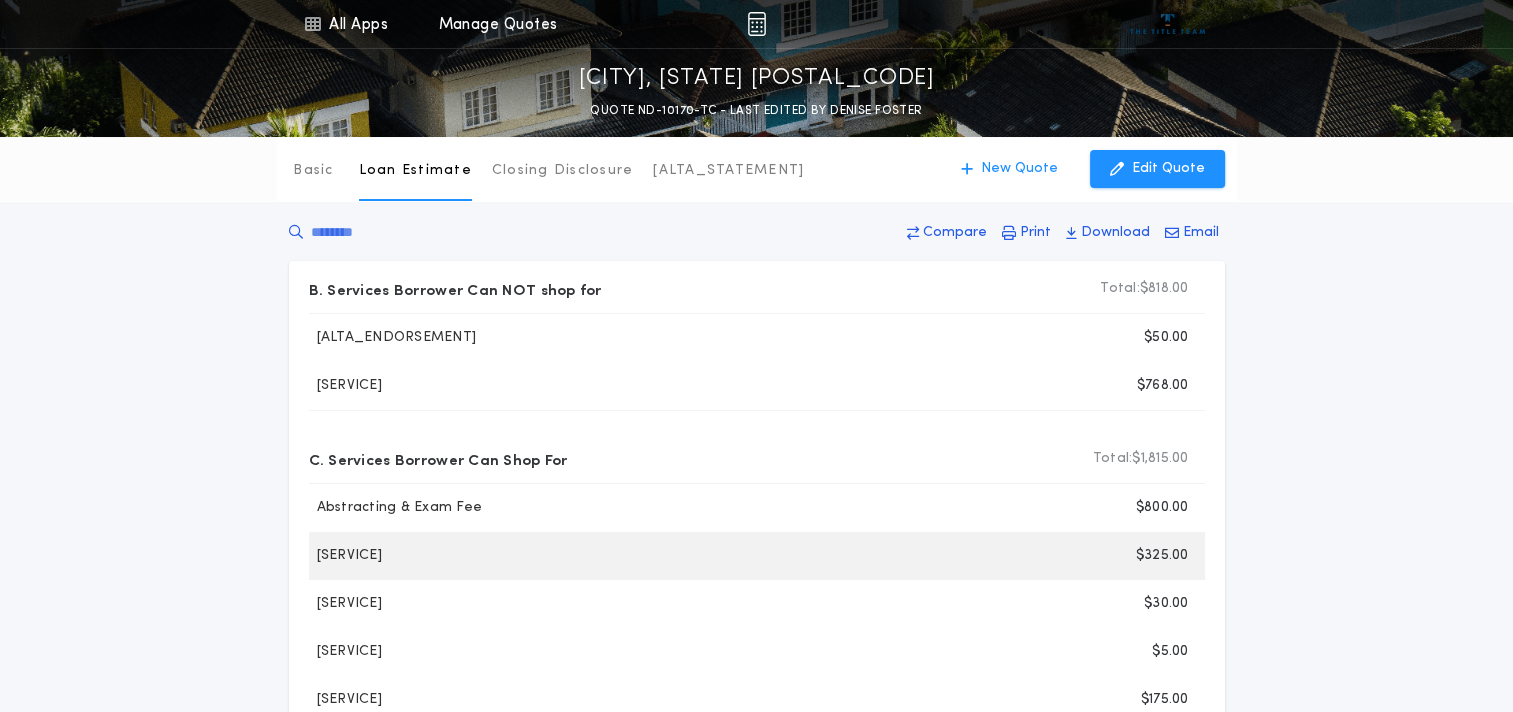 scroll, scrollTop: 0, scrollLeft: 0, axis: both 